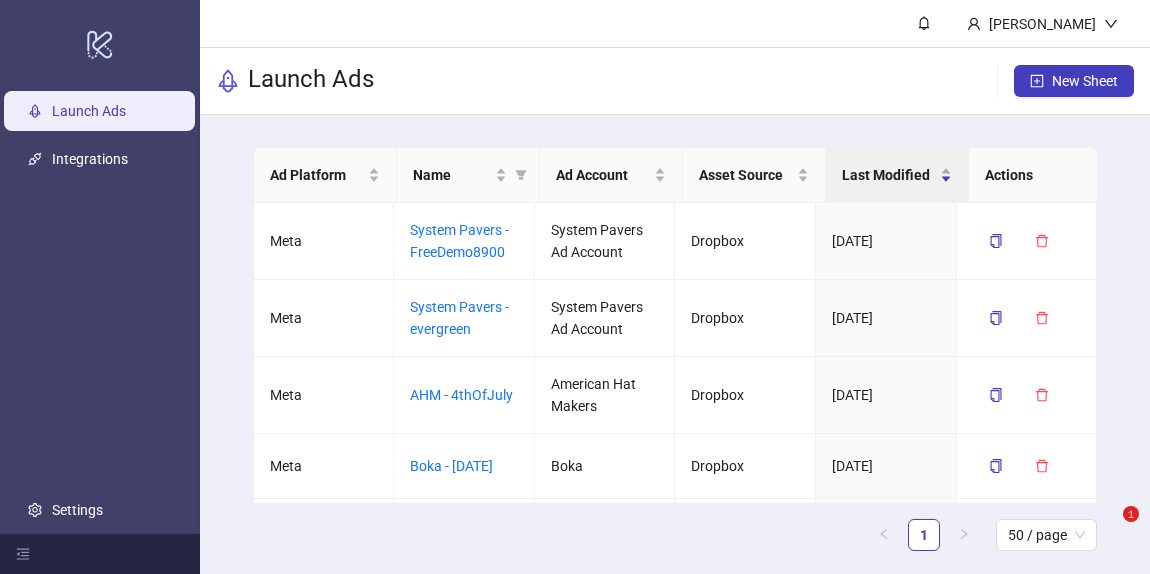 scroll, scrollTop: 0, scrollLeft: 0, axis: both 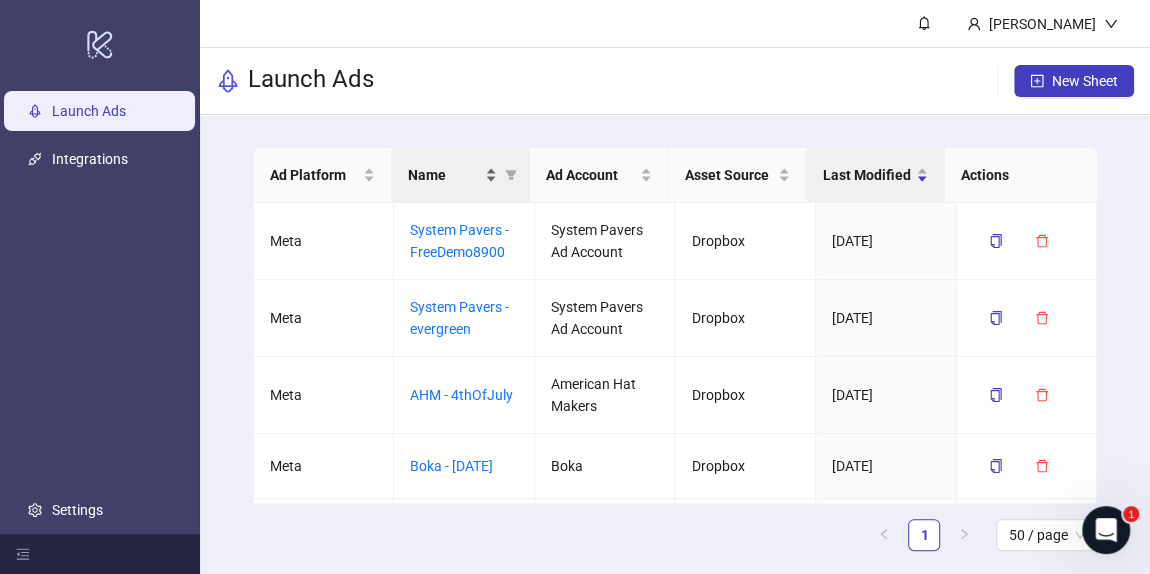 click on "Name" at bounding box center [444, 175] 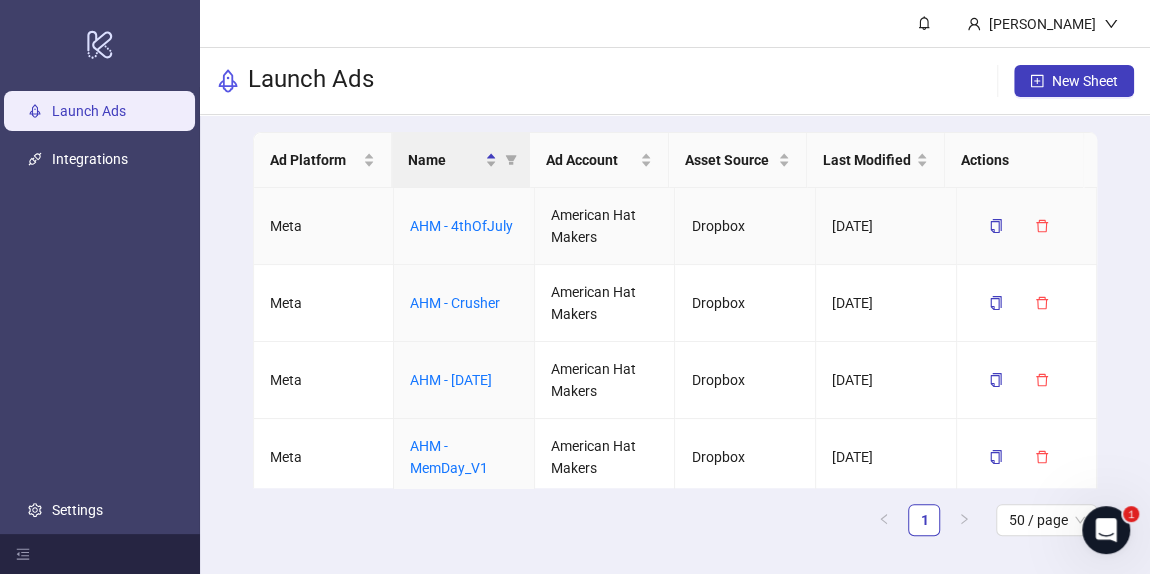 scroll, scrollTop: 24, scrollLeft: 0, axis: vertical 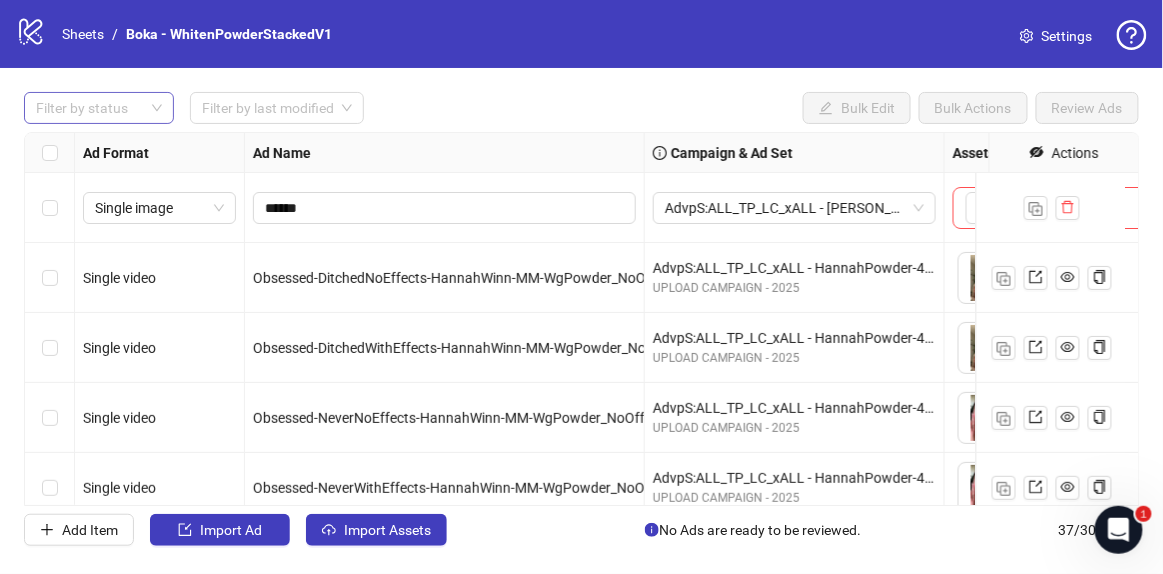 click on "Filter by status" at bounding box center [99, 108] 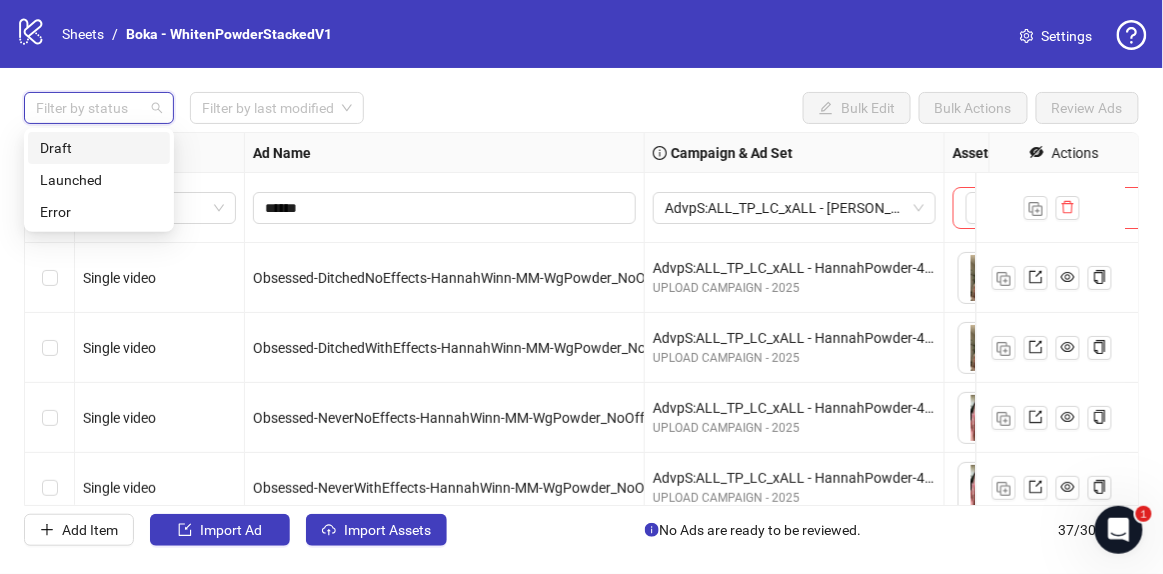 click on "Draft" at bounding box center [99, 148] 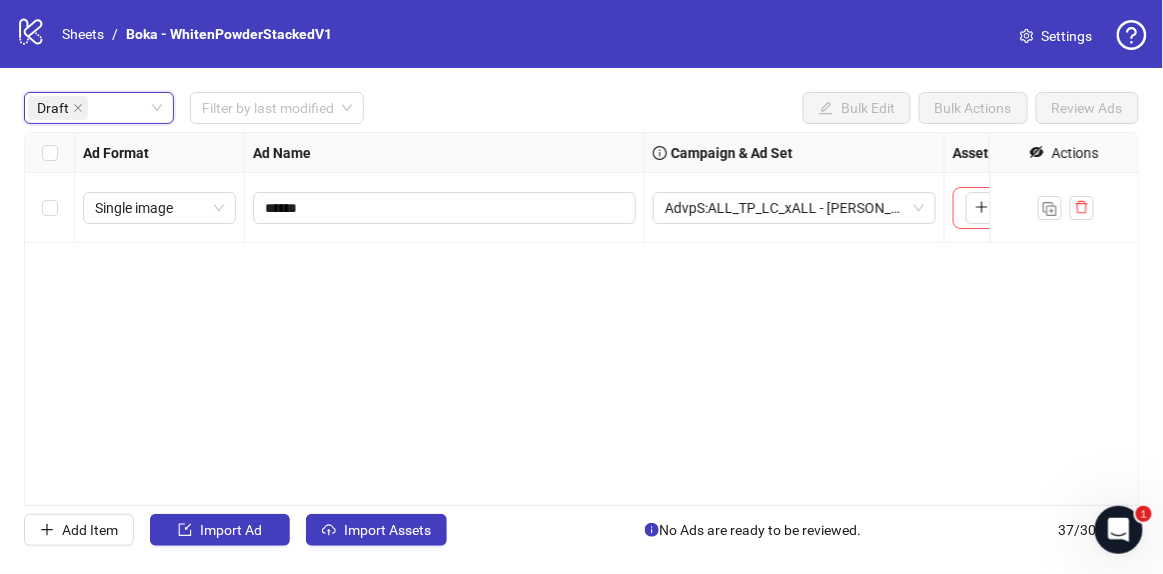 click on "**********" at bounding box center [582, 319] 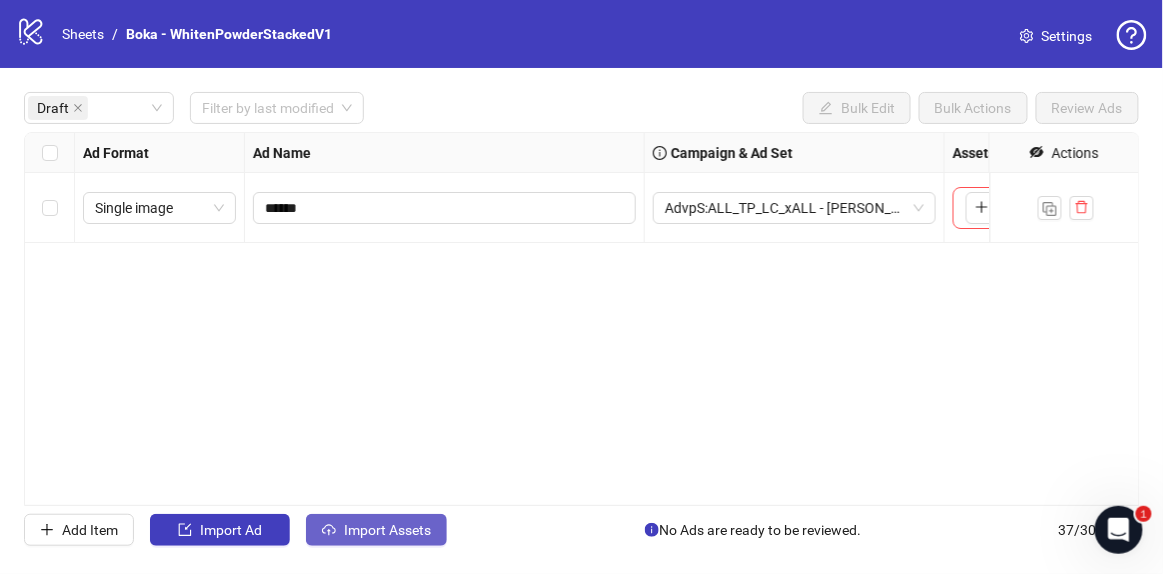 click on "Import Assets" at bounding box center [387, 530] 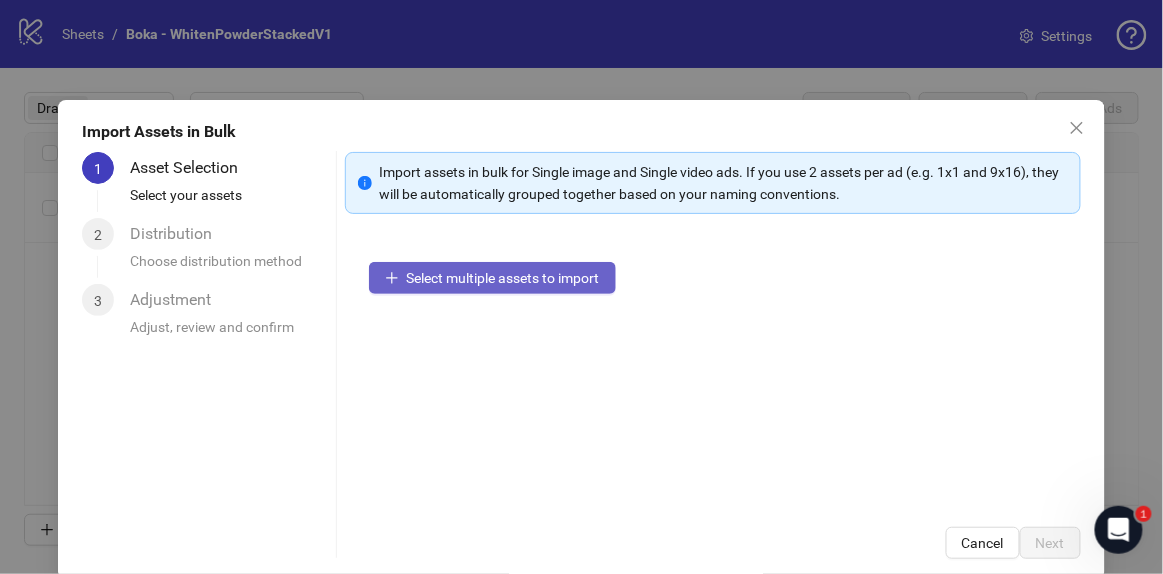 click on "Select multiple assets to import" at bounding box center [503, 278] 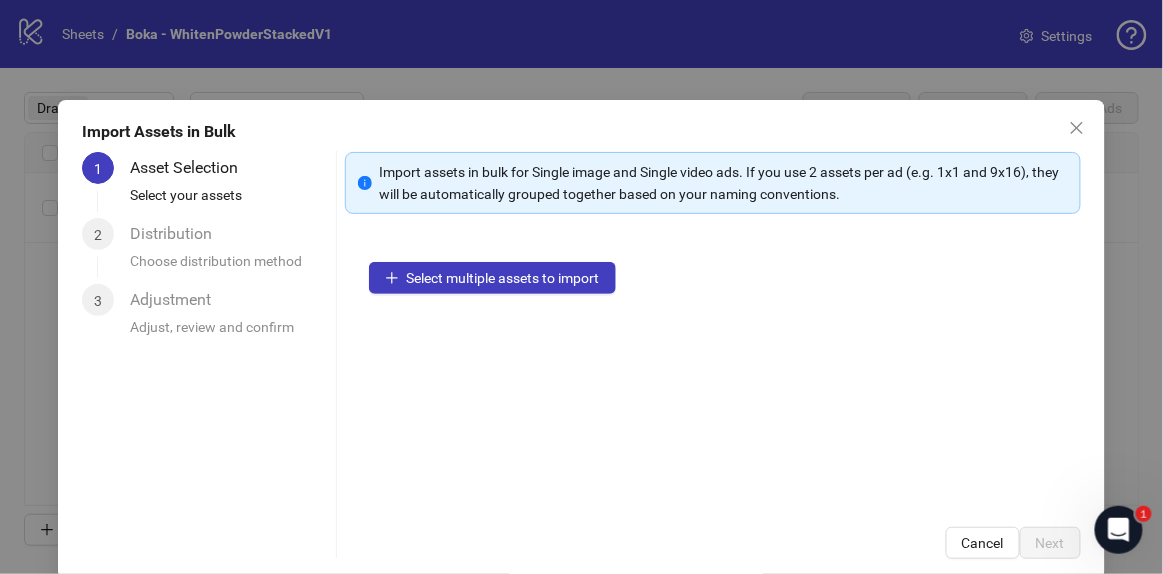 type 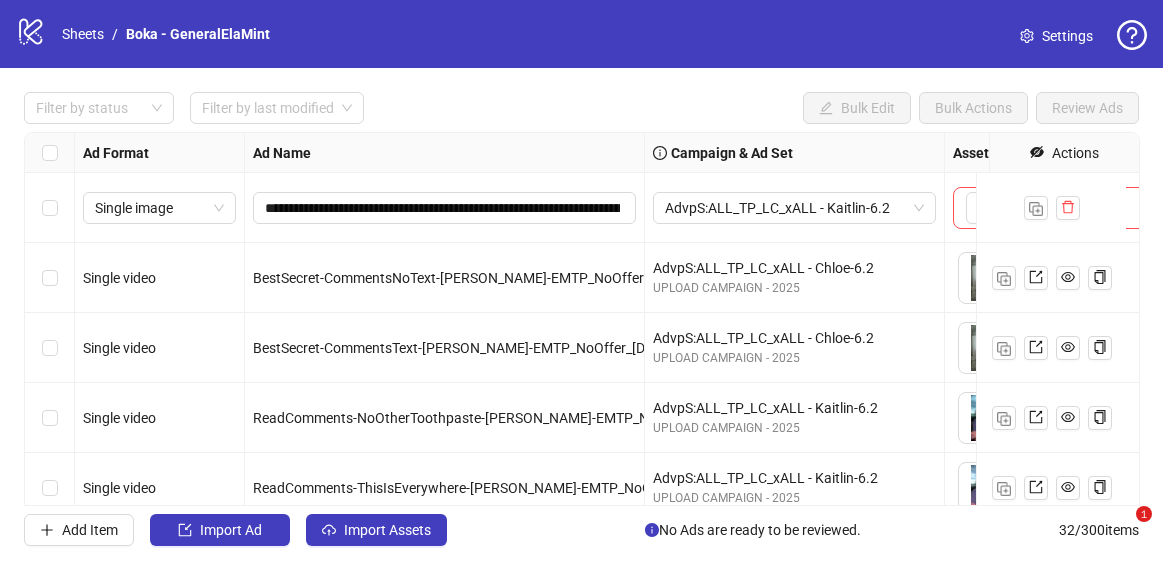 scroll, scrollTop: 0, scrollLeft: 0, axis: both 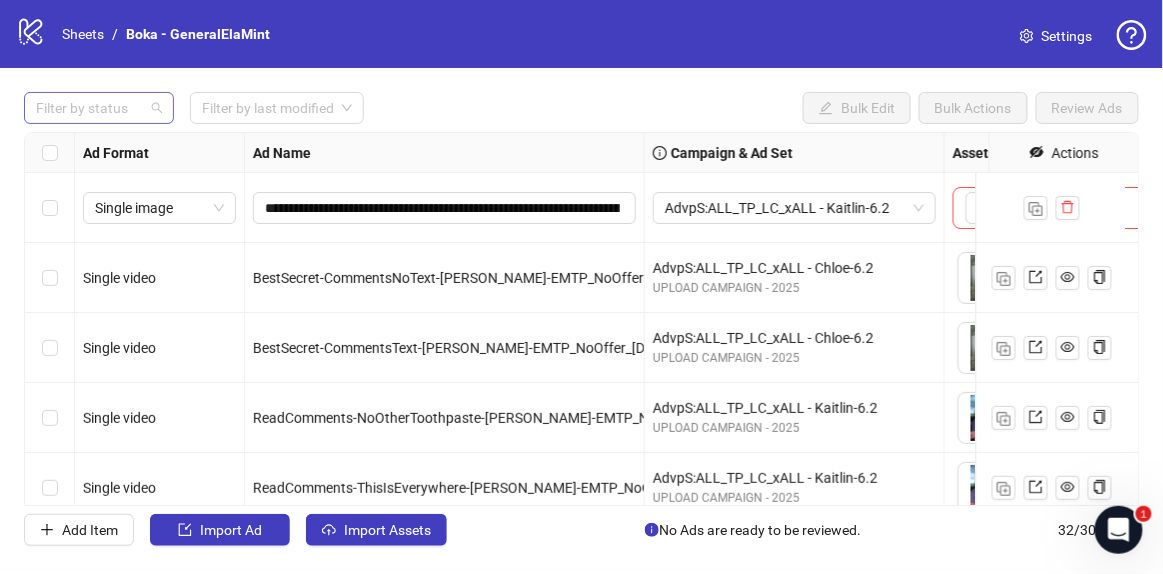 click at bounding box center (88, 108) 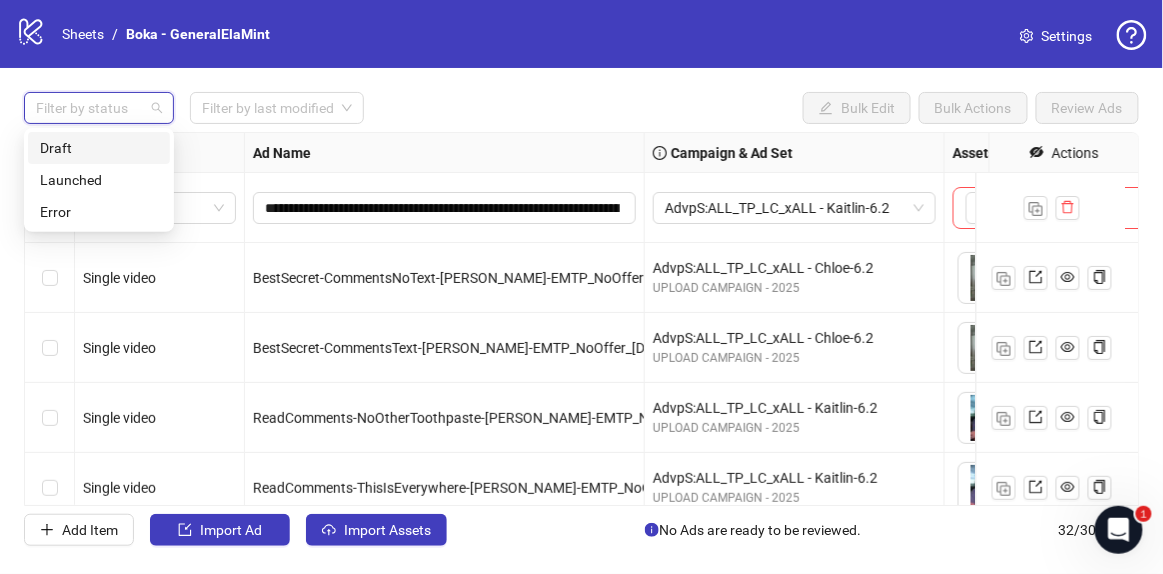 click on "Draft" at bounding box center (99, 148) 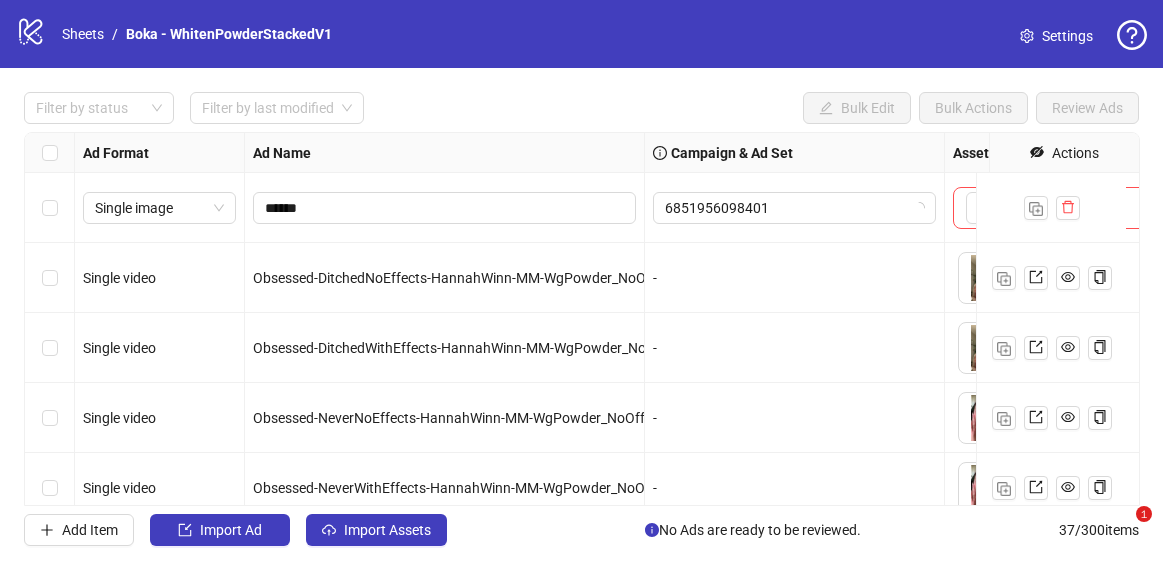 scroll, scrollTop: 0, scrollLeft: 0, axis: both 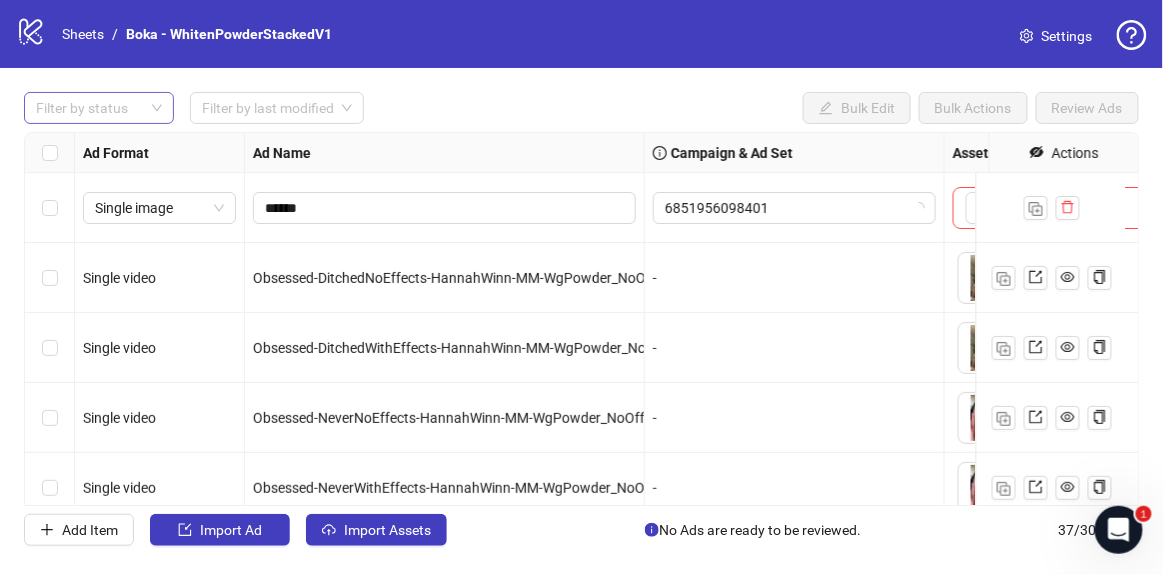 click at bounding box center [88, 108] 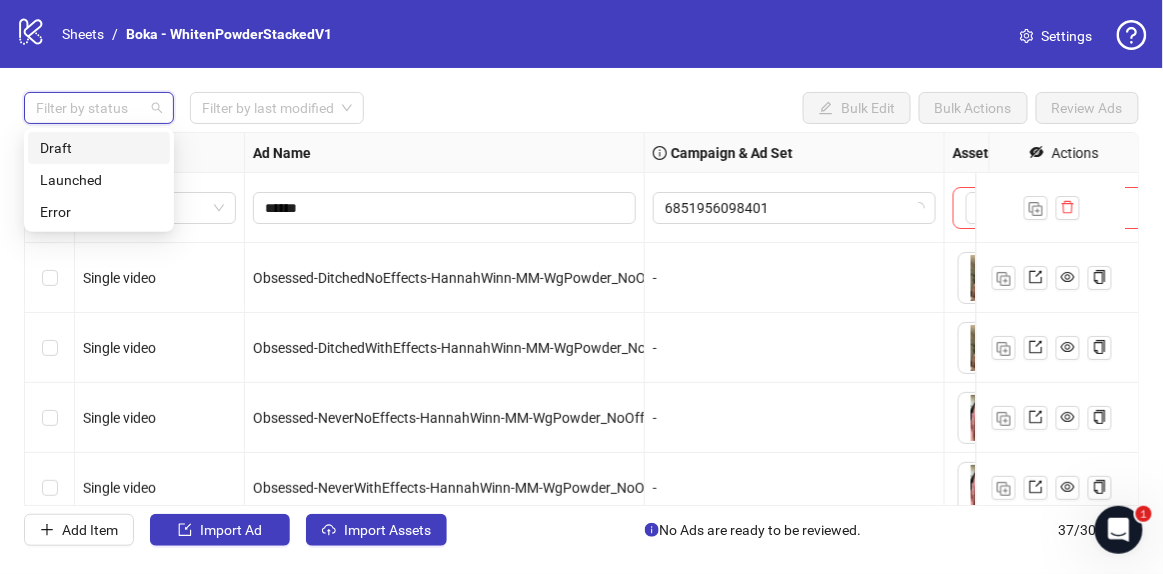 click on "Draft" at bounding box center (99, 148) 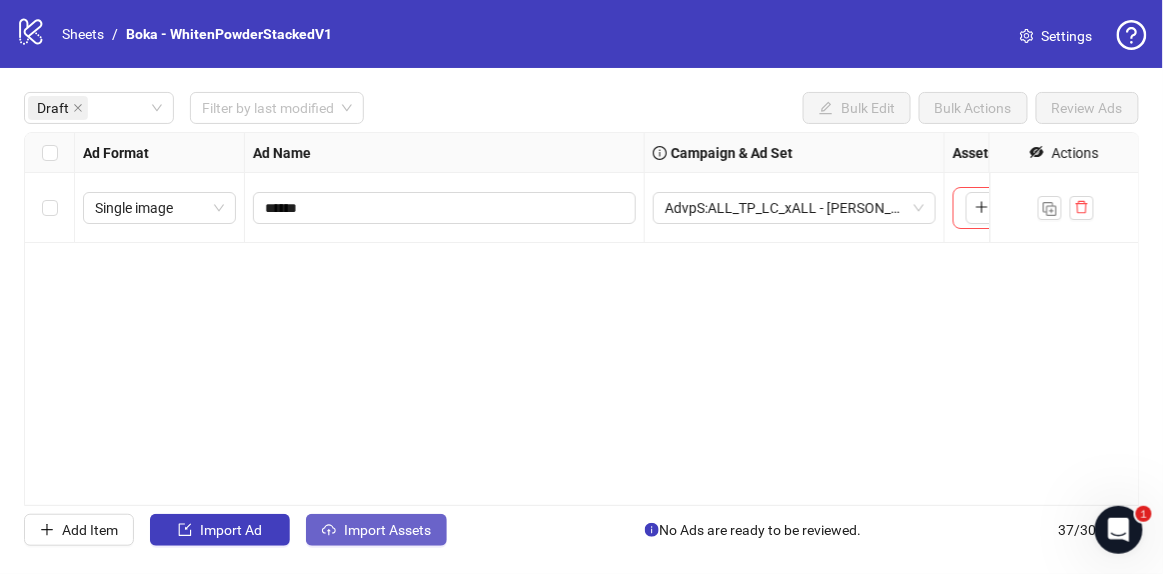 click on "Import Assets" at bounding box center (376, 530) 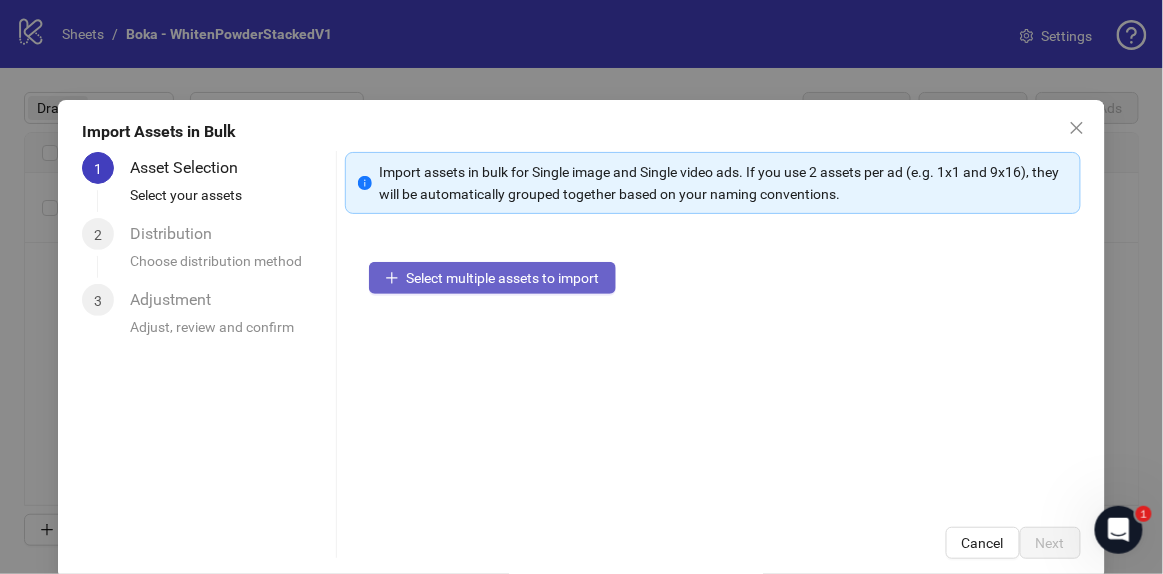 click on "Select multiple assets to import" at bounding box center (503, 278) 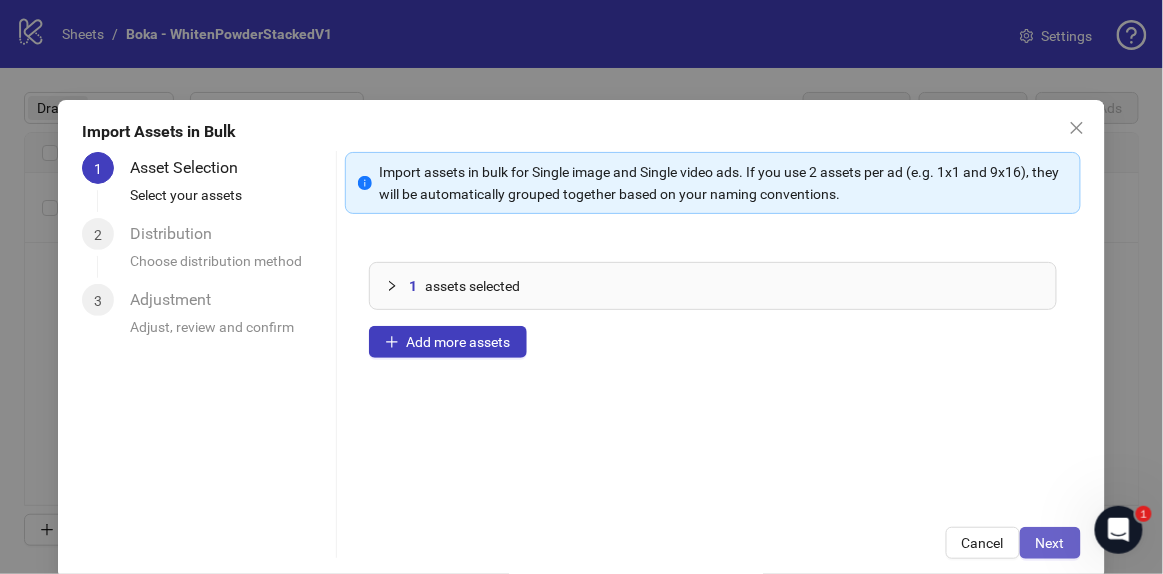 click on "Next" at bounding box center (1050, 543) 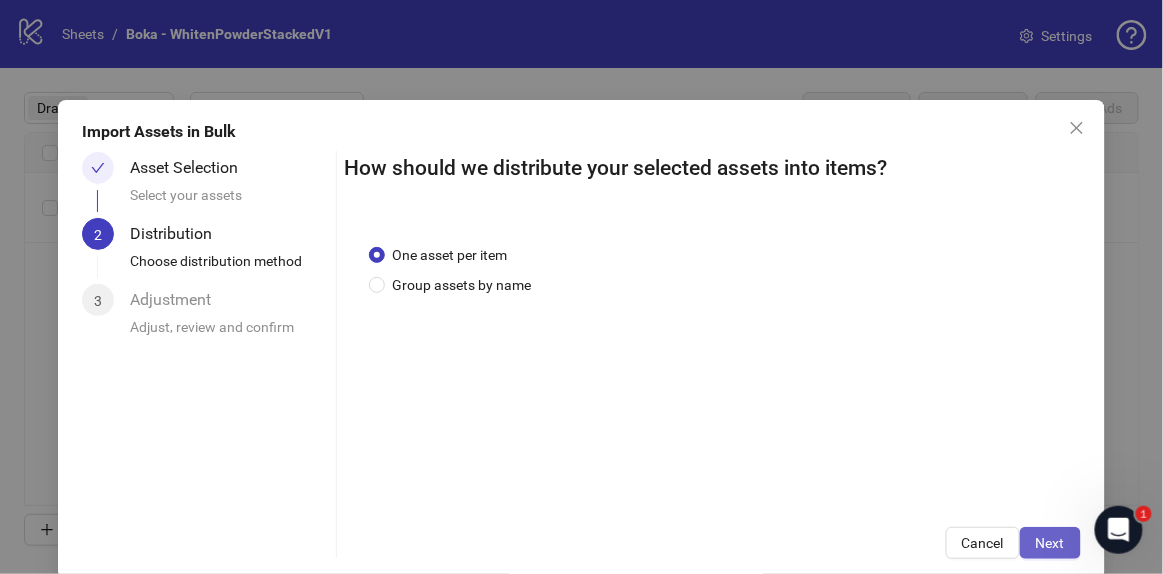 click on "Next" at bounding box center (1050, 543) 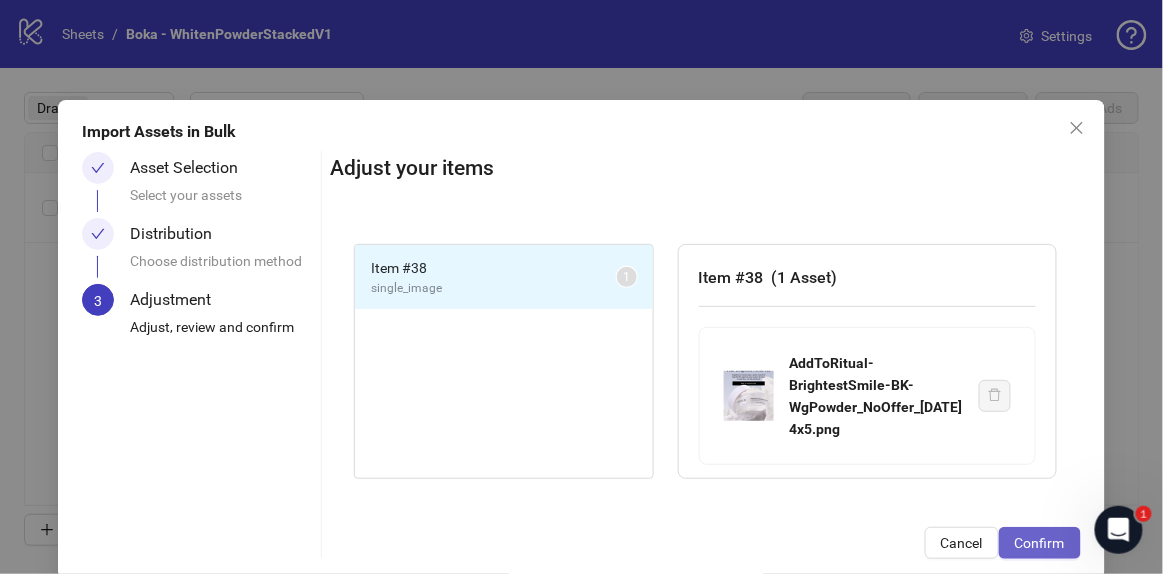click on "Confirm" at bounding box center [1040, 543] 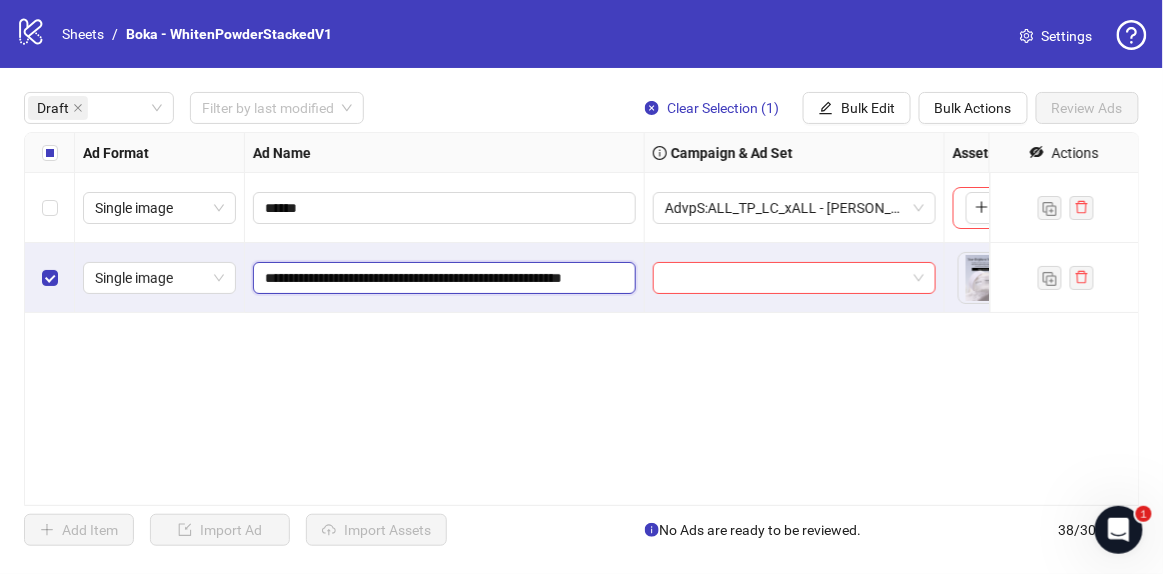 click on "**********" at bounding box center [442, 278] 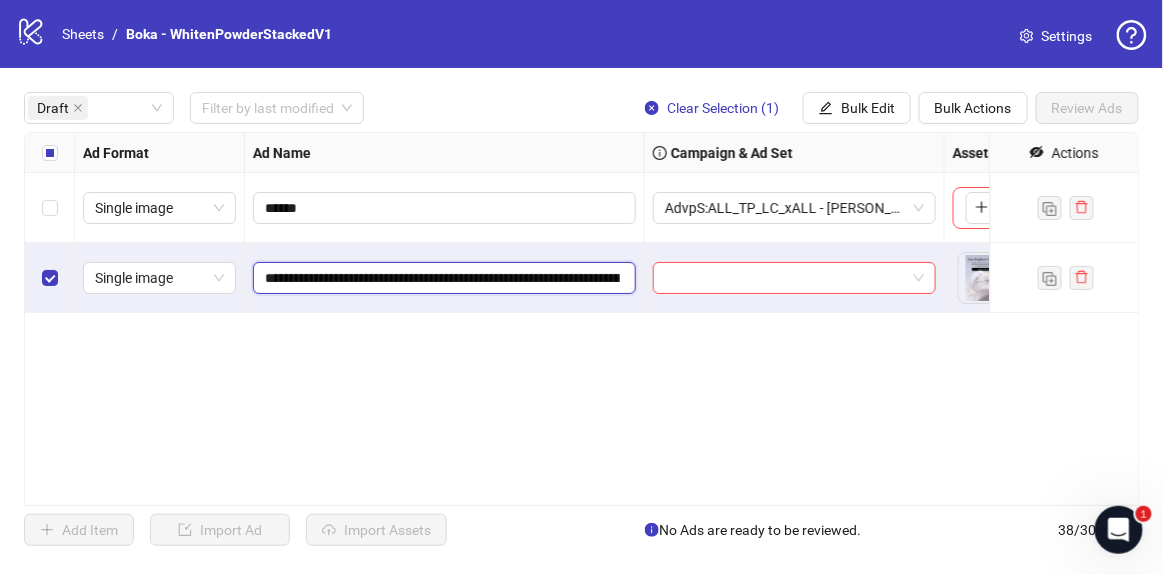 scroll, scrollTop: 0, scrollLeft: 681, axis: horizontal 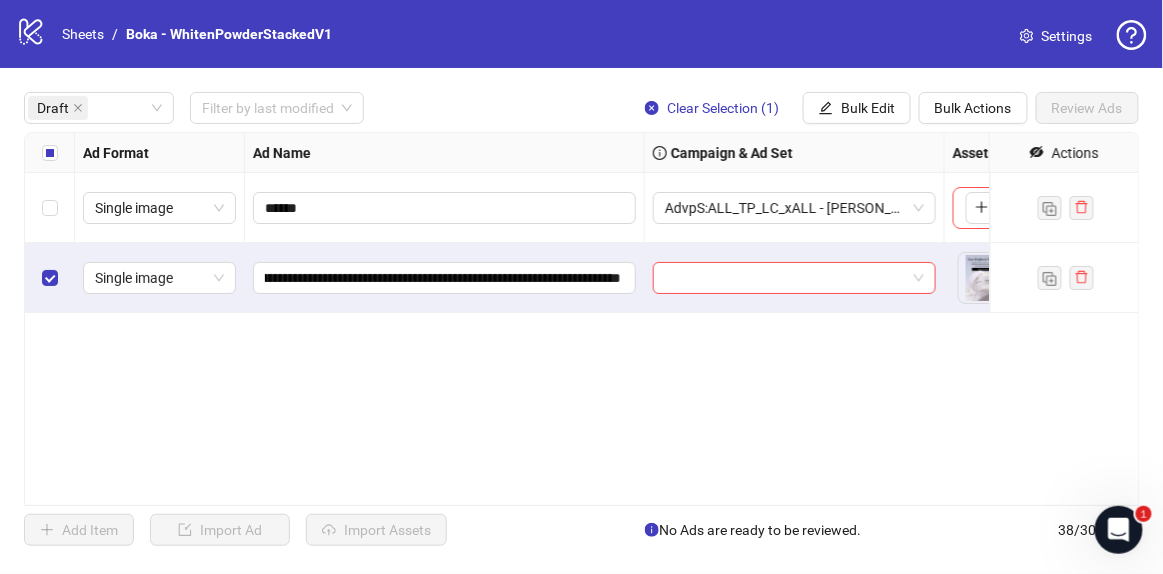 click on "**********" at bounding box center [582, 319] 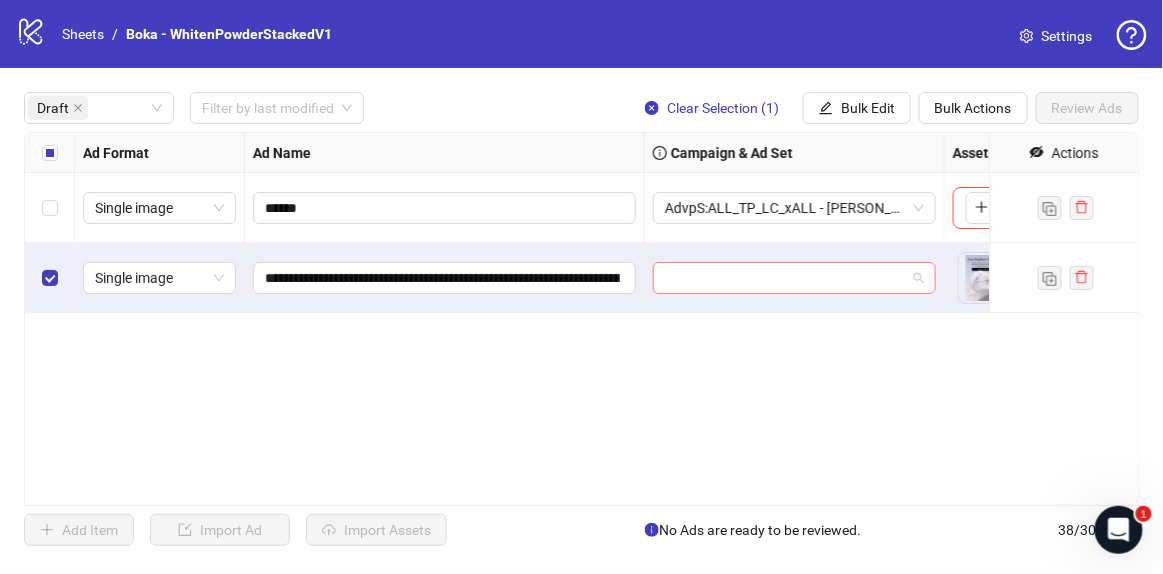 click at bounding box center [794, 278] 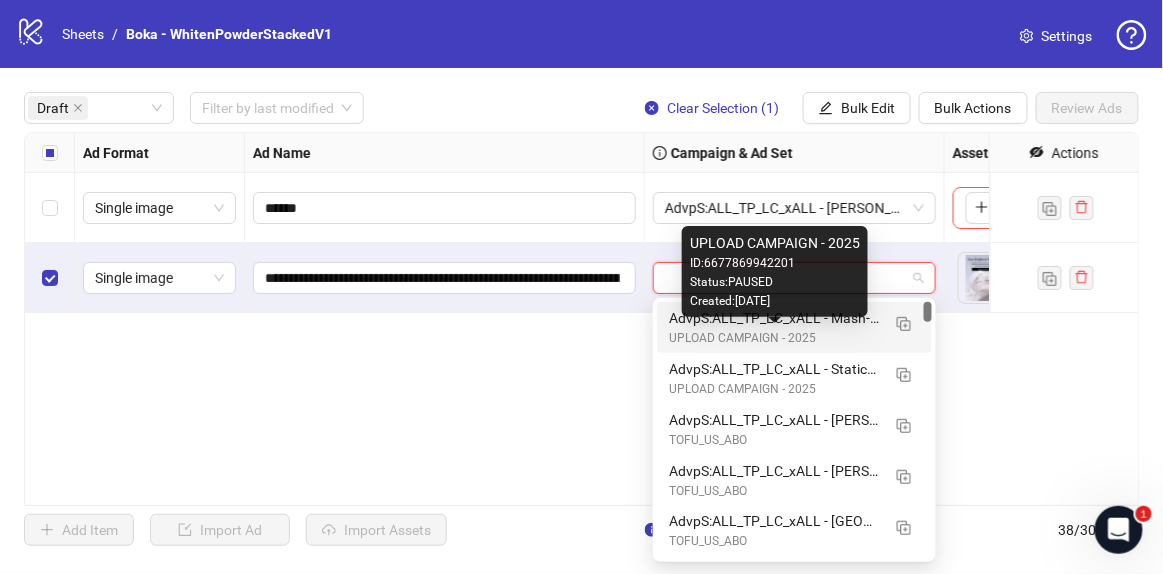 click on "UPLOAD CAMPAIGN - 2025" at bounding box center (774, 338) 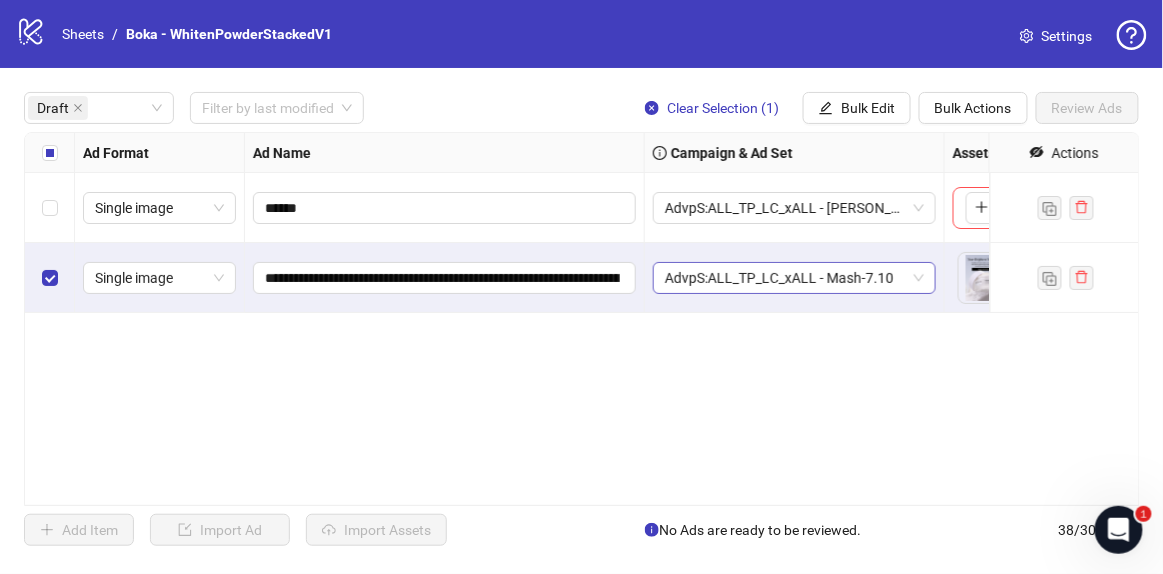 click on "AdvpS:ALL_TP_LC_xALL - Mash-7.10" at bounding box center [794, 278] 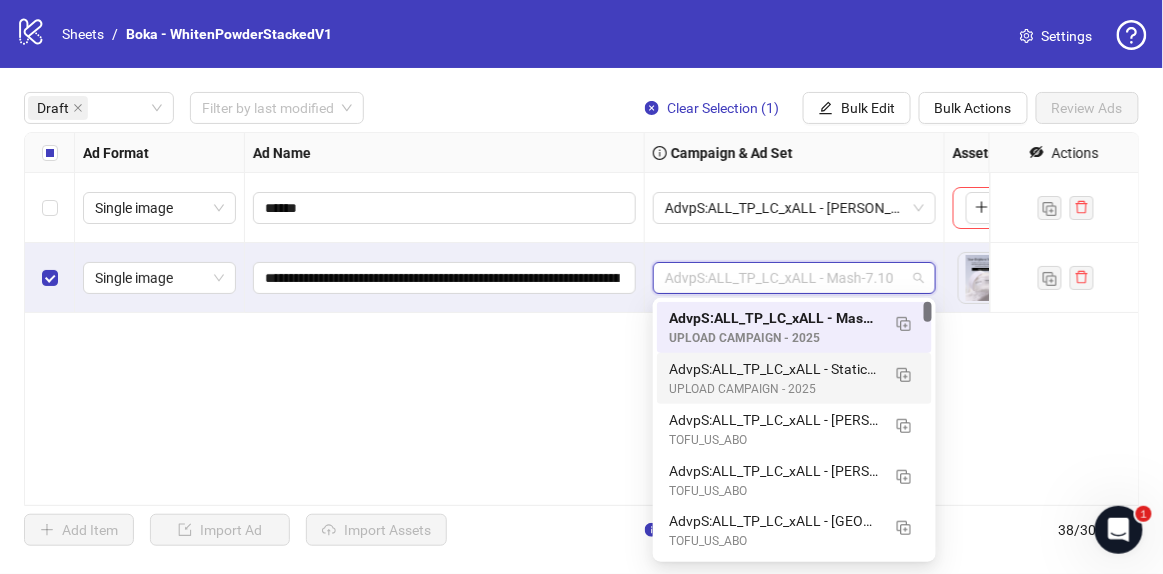 click on "AdvpS:ALL_TP_LC_xALL - Statics-7.10" at bounding box center [774, 369] 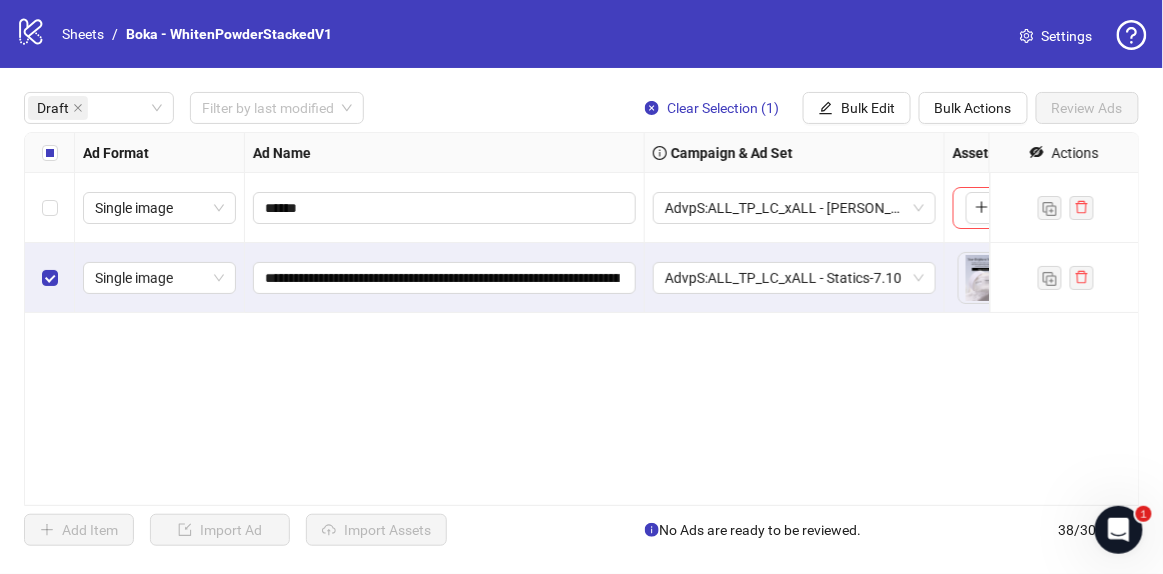 click at bounding box center (50, 153) 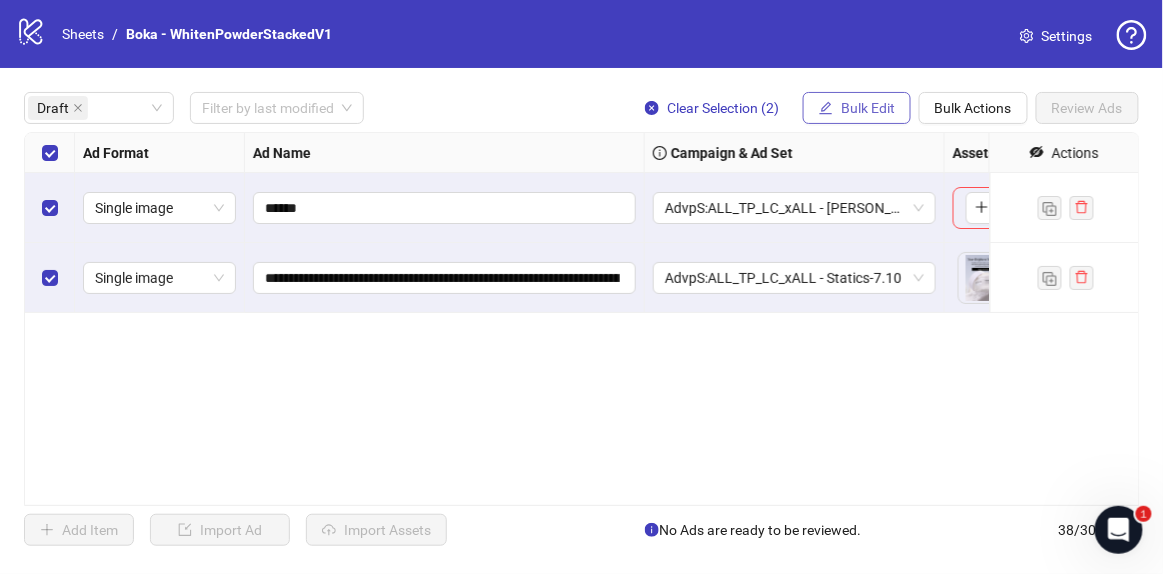 click on "Bulk Edit" at bounding box center (868, 108) 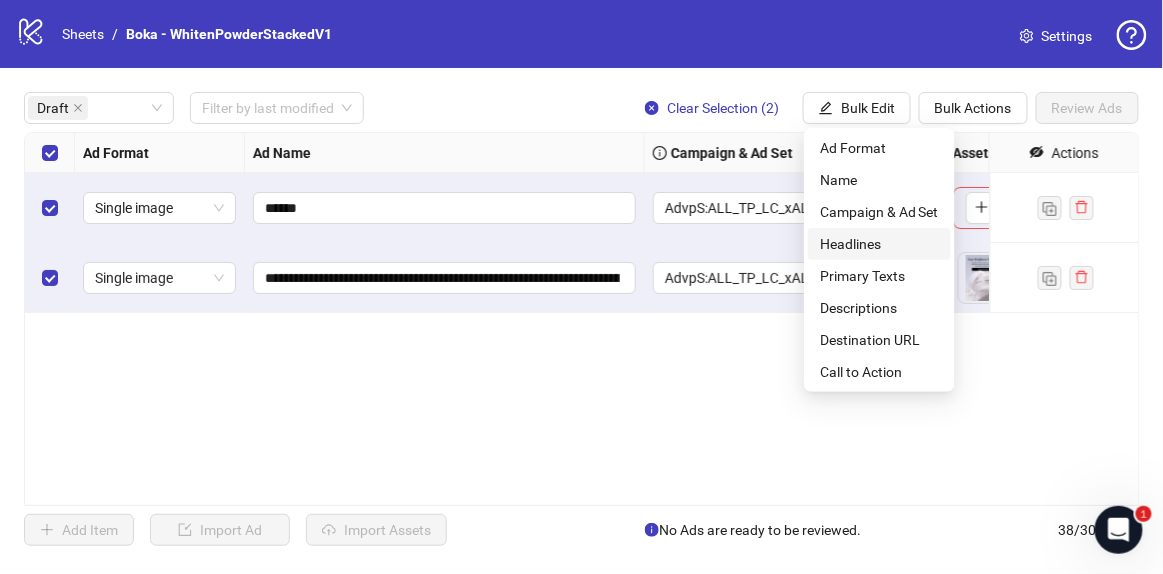click on "Headlines" at bounding box center [879, 244] 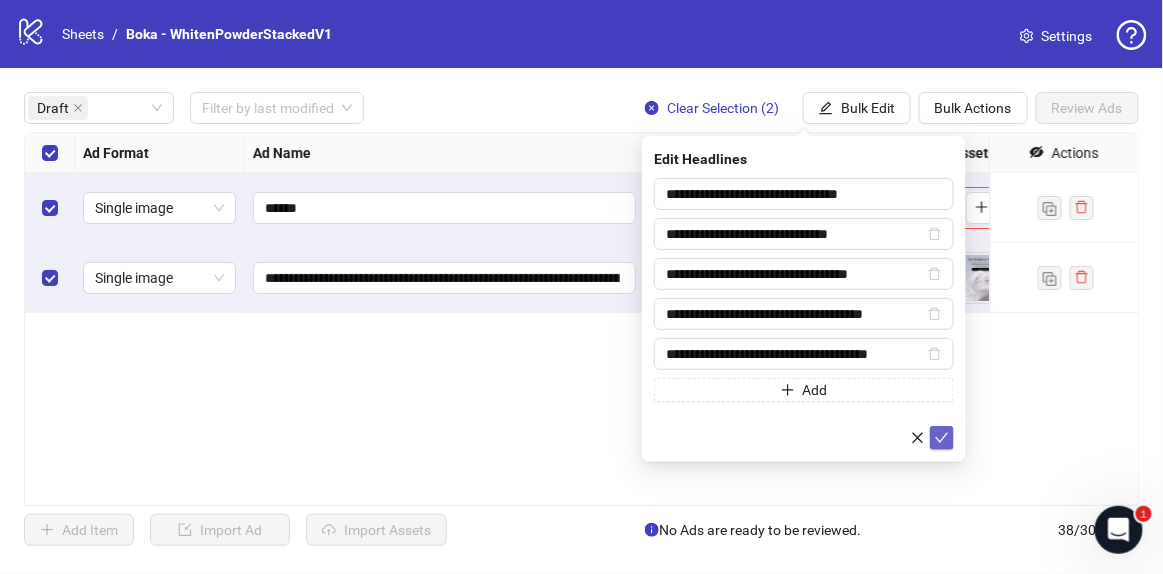 click at bounding box center [942, 438] 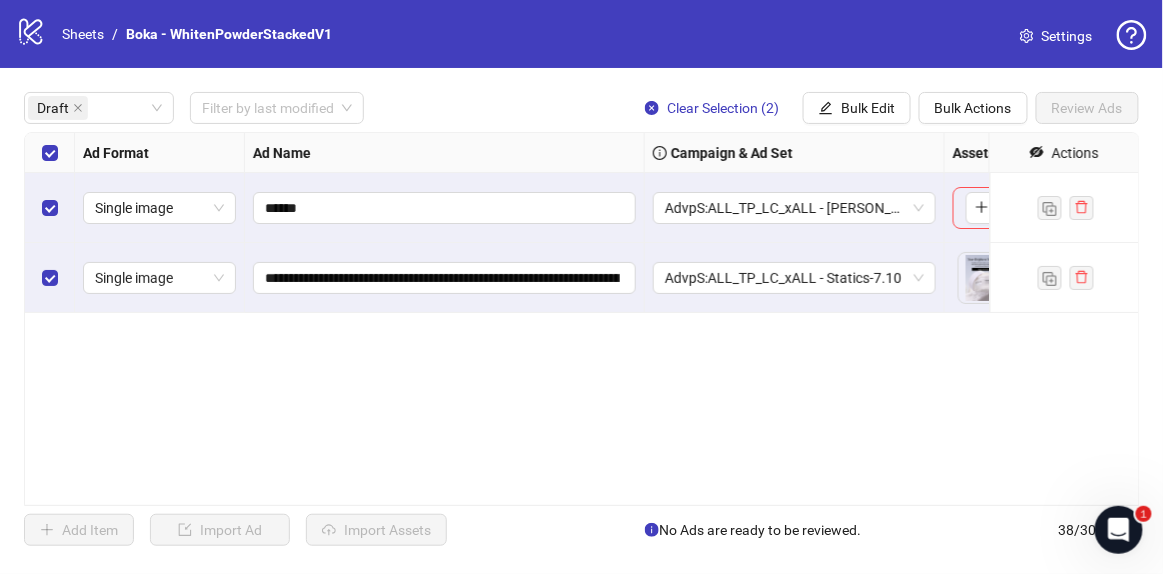 click on "**********" at bounding box center (581, 319) 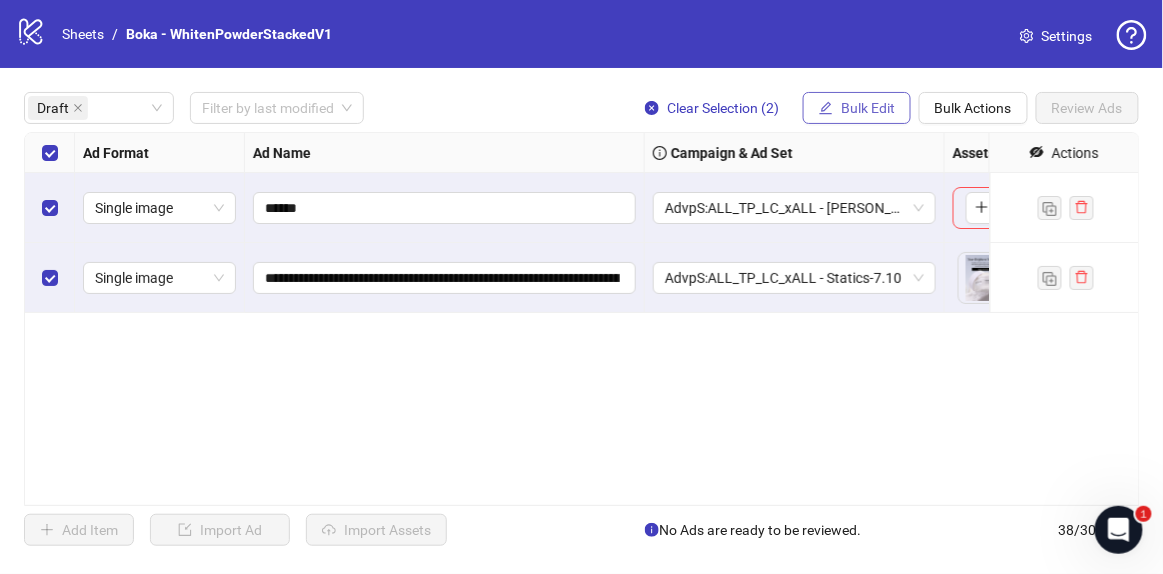 click on "Bulk Edit" at bounding box center (857, 108) 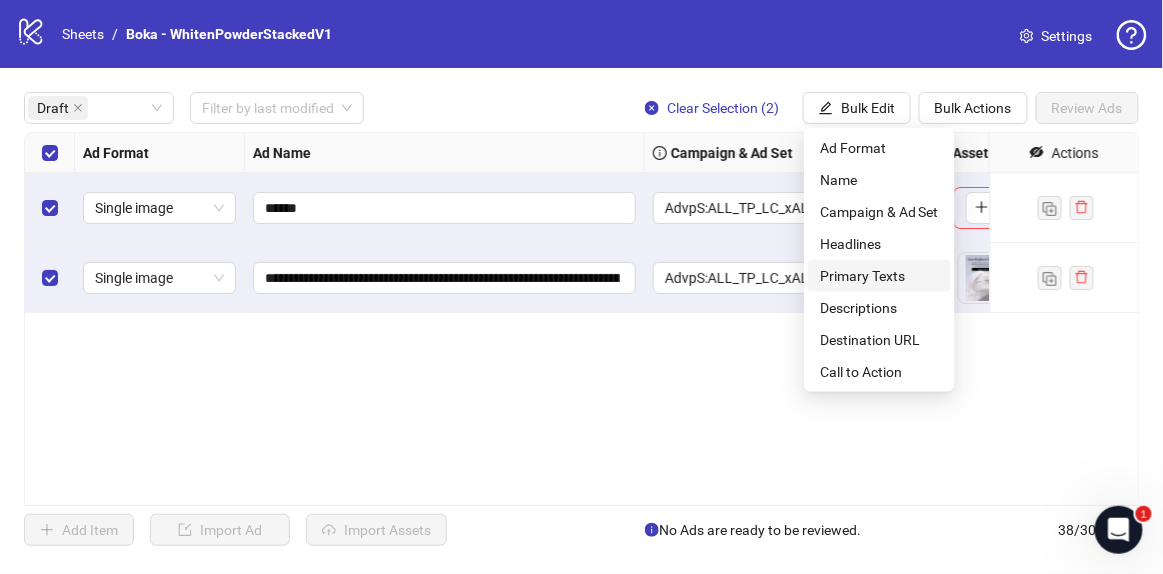 click on "Primary Texts" at bounding box center (879, 276) 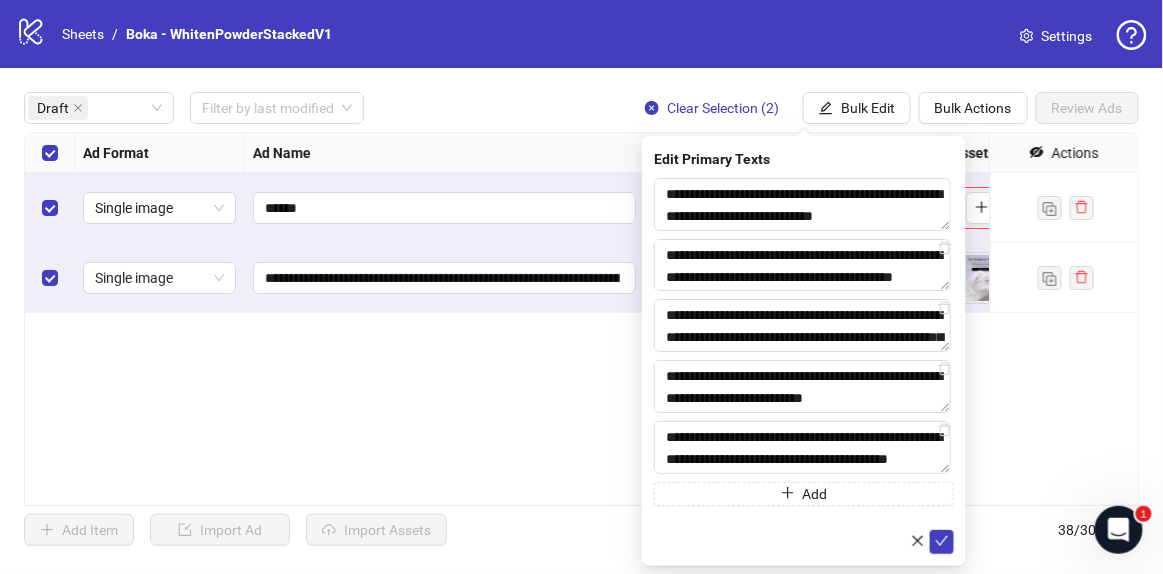 click on "**********" at bounding box center [804, 351] 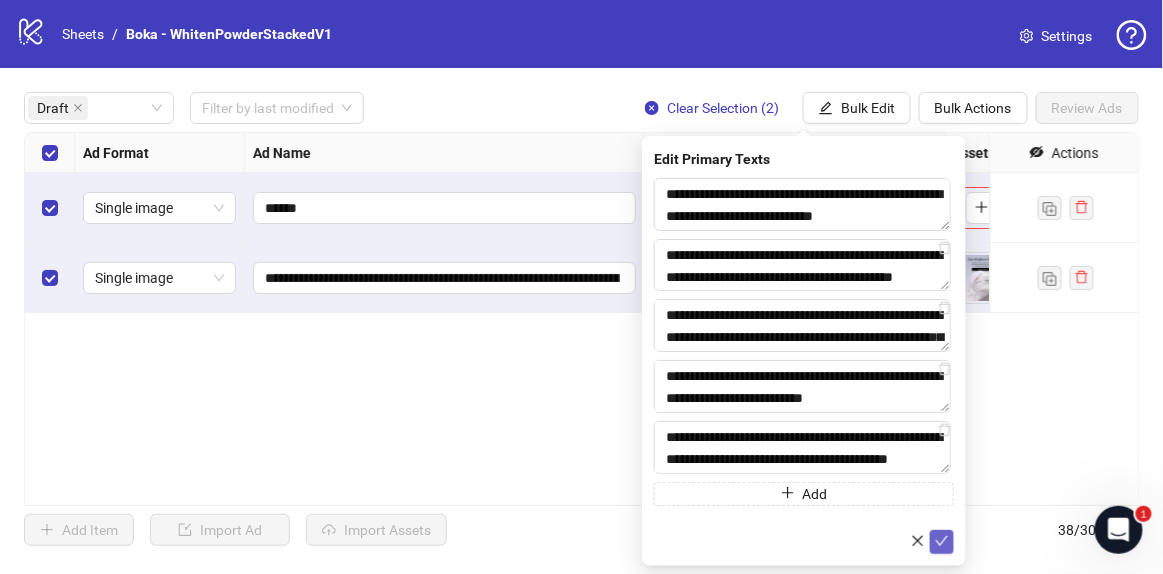 click at bounding box center [942, 542] 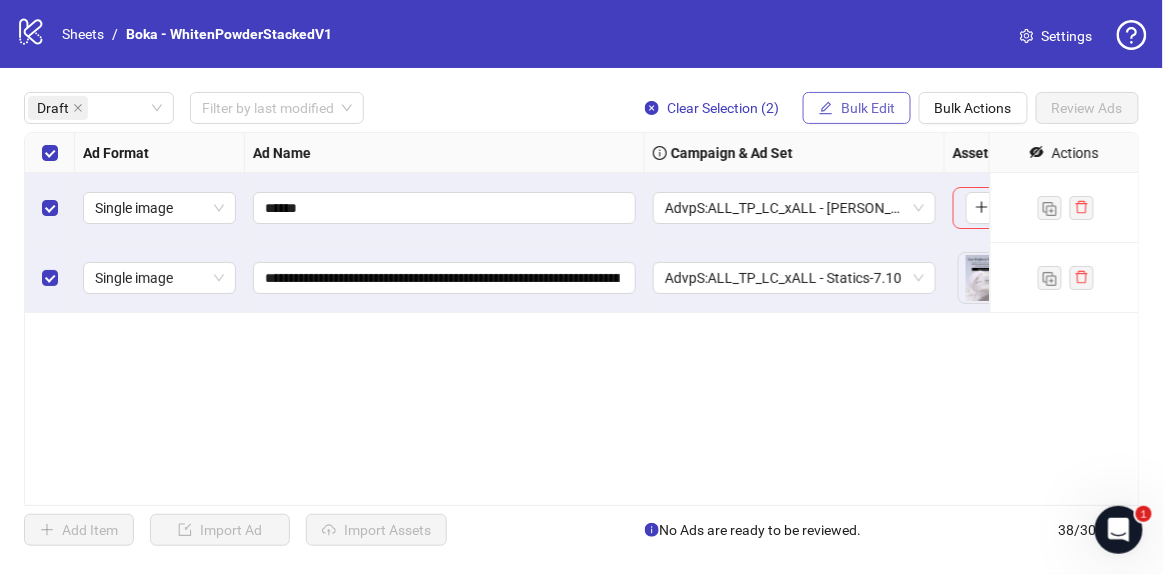 click on "Bulk Edit" at bounding box center [857, 108] 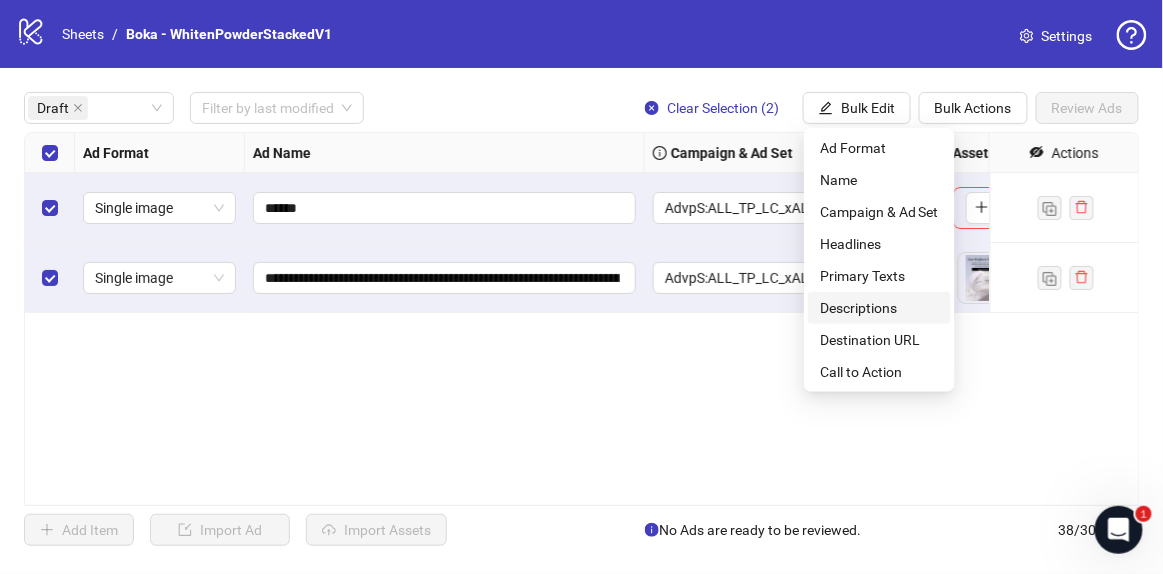 click on "Descriptions" at bounding box center [879, 308] 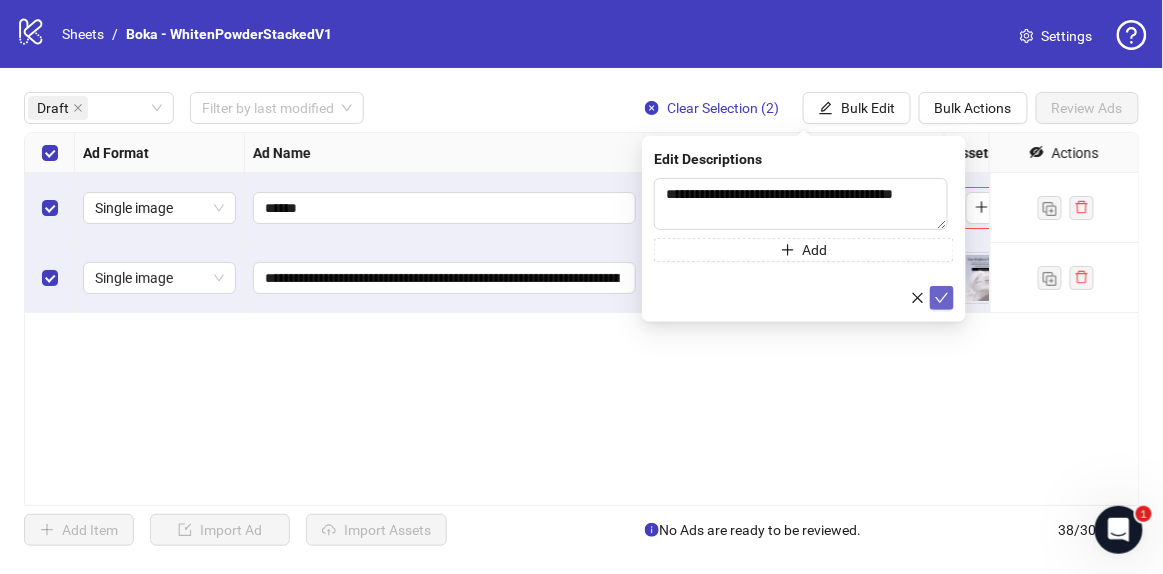 click 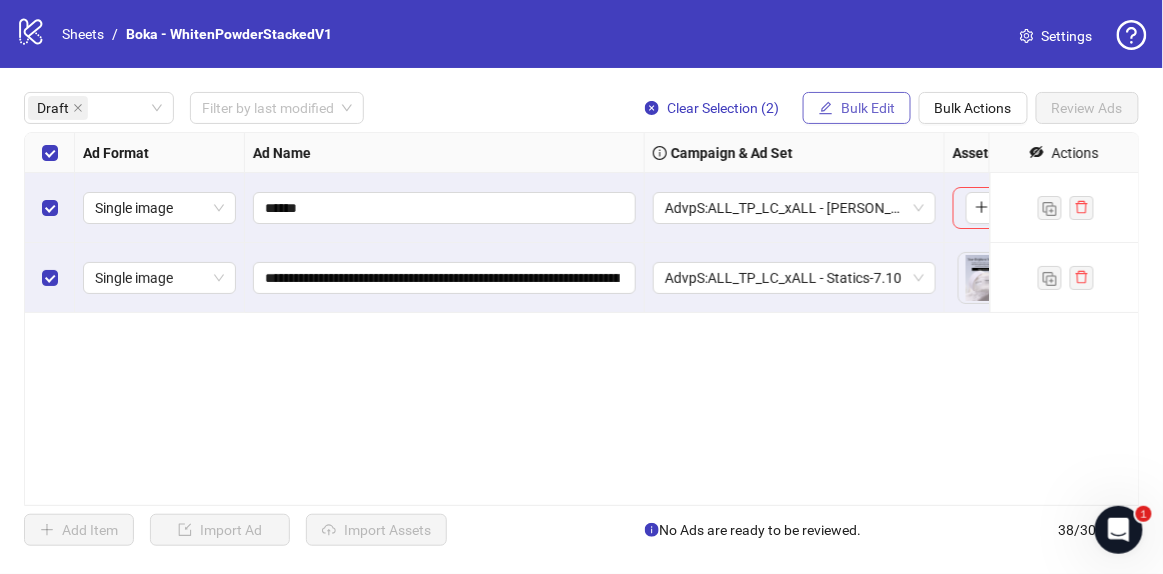 click on "Bulk Edit" at bounding box center [868, 108] 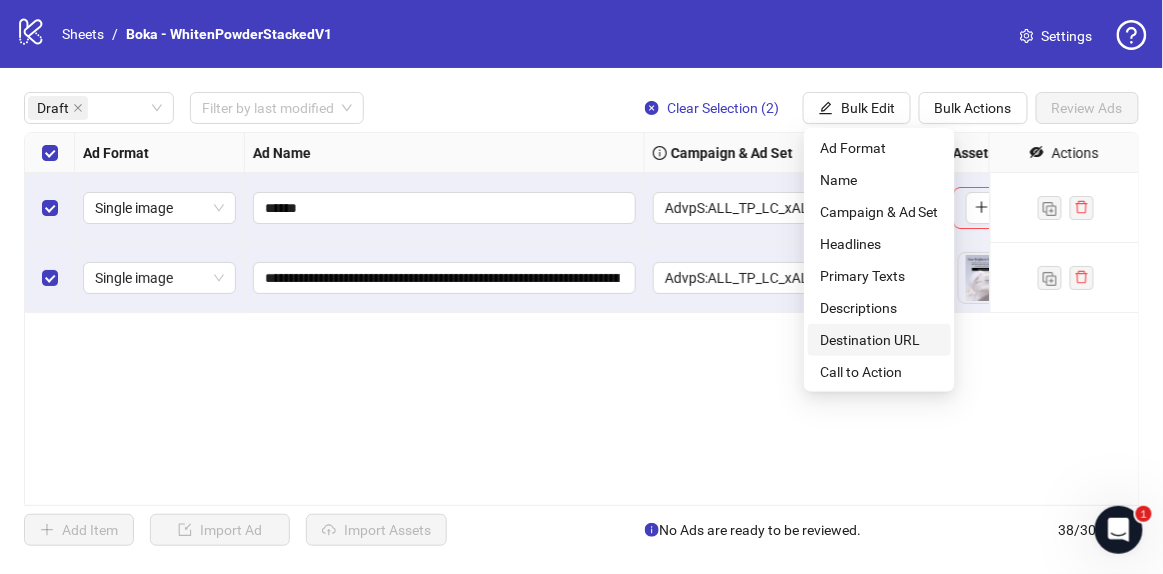 click on "Destination URL" at bounding box center [879, 340] 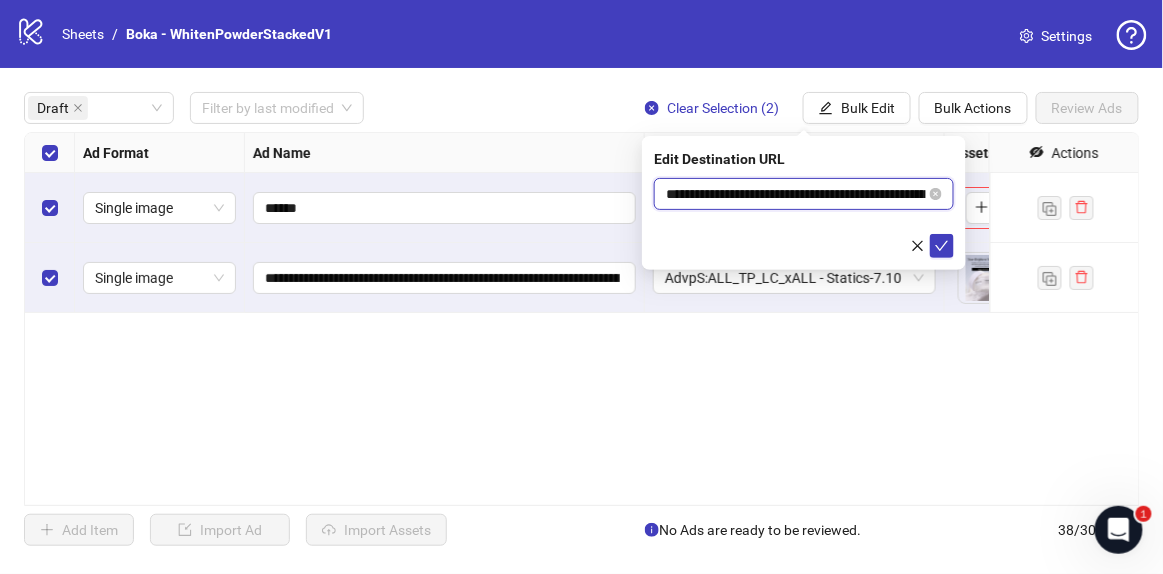 click on "**********" at bounding box center [796, 194] 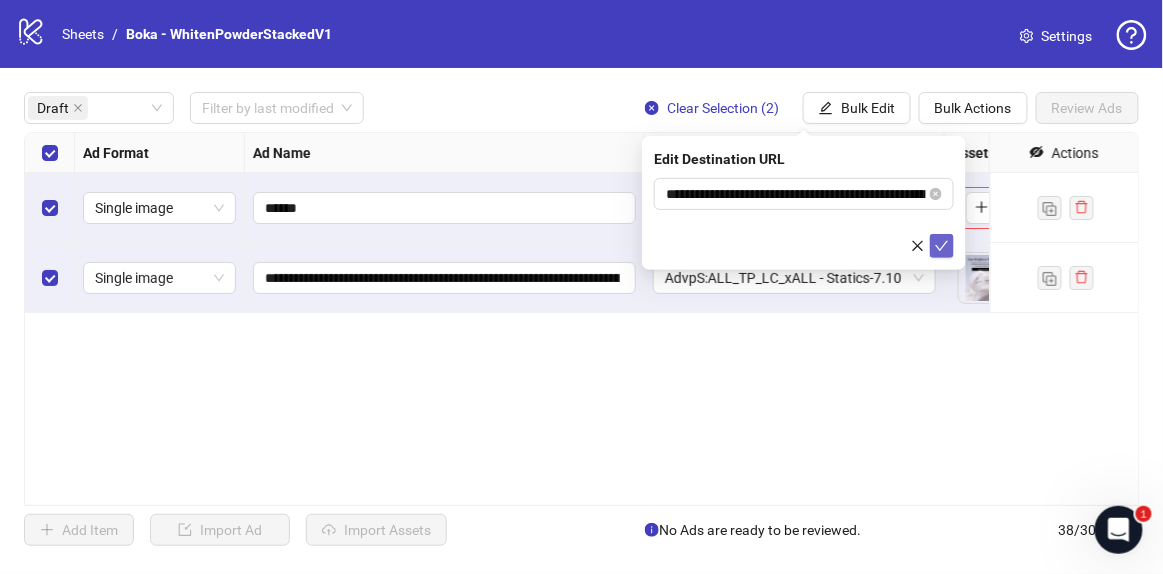 click at bounding box center [942, 246] 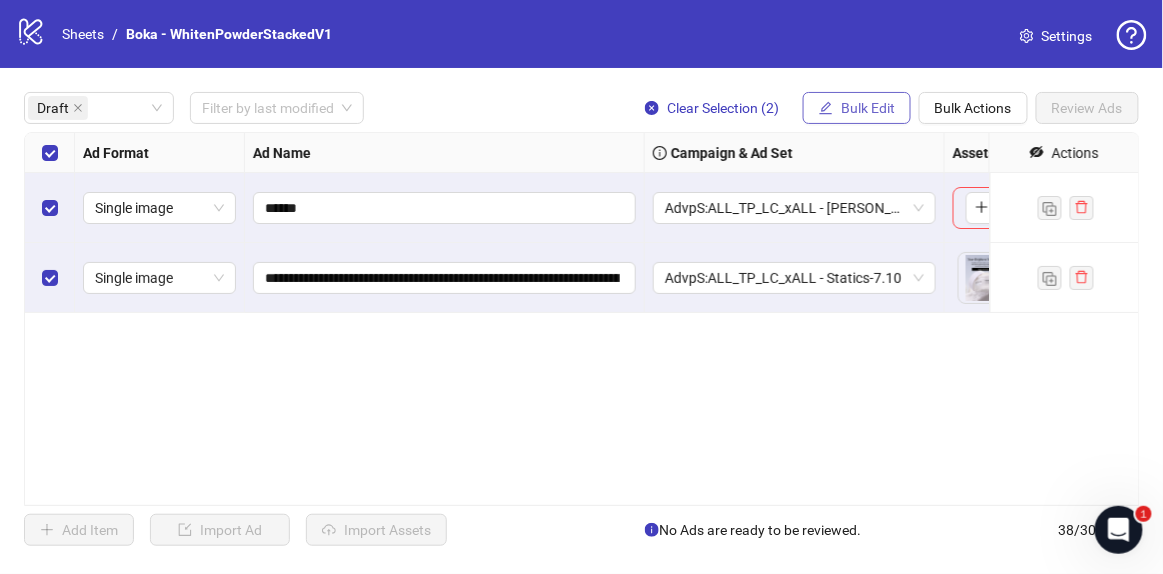 click on "Bulk Edit" at bounding box center (857, 108) 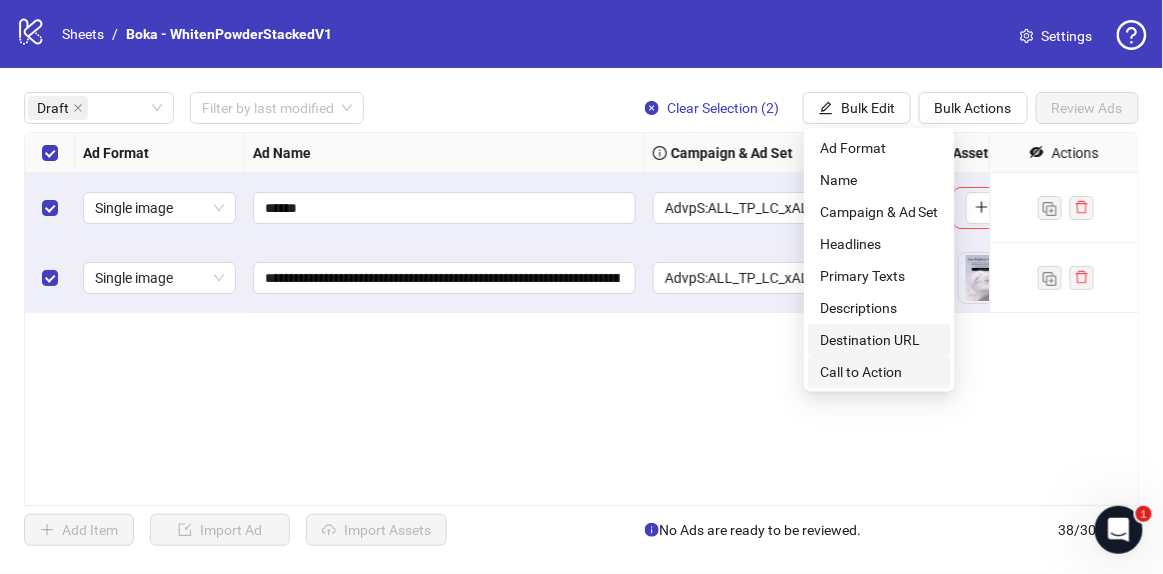 click on "Call to Action" at bounding box center (879, 372) 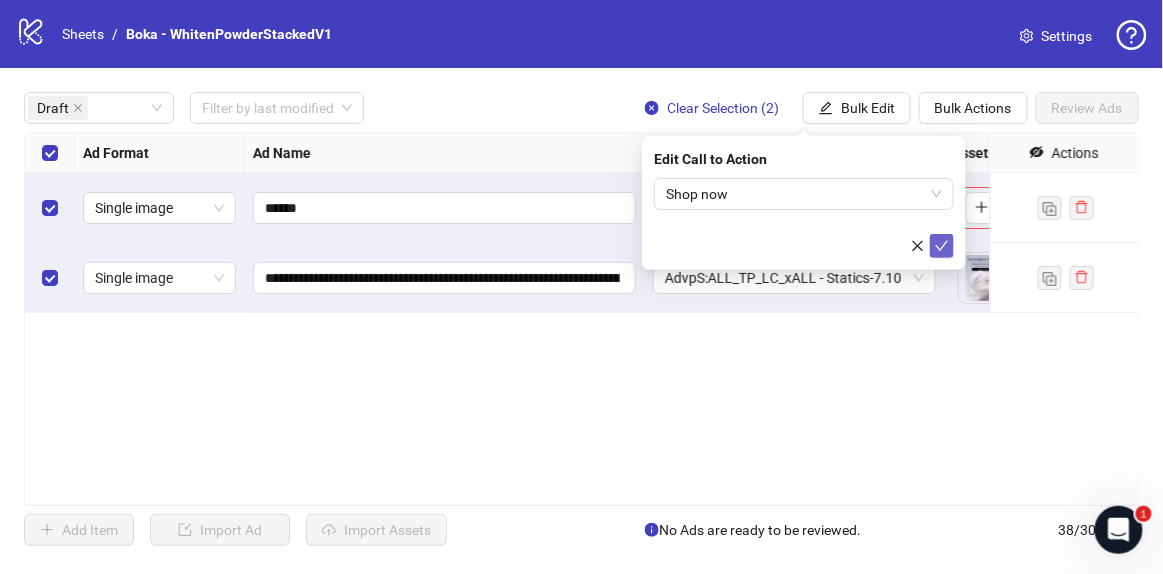 click 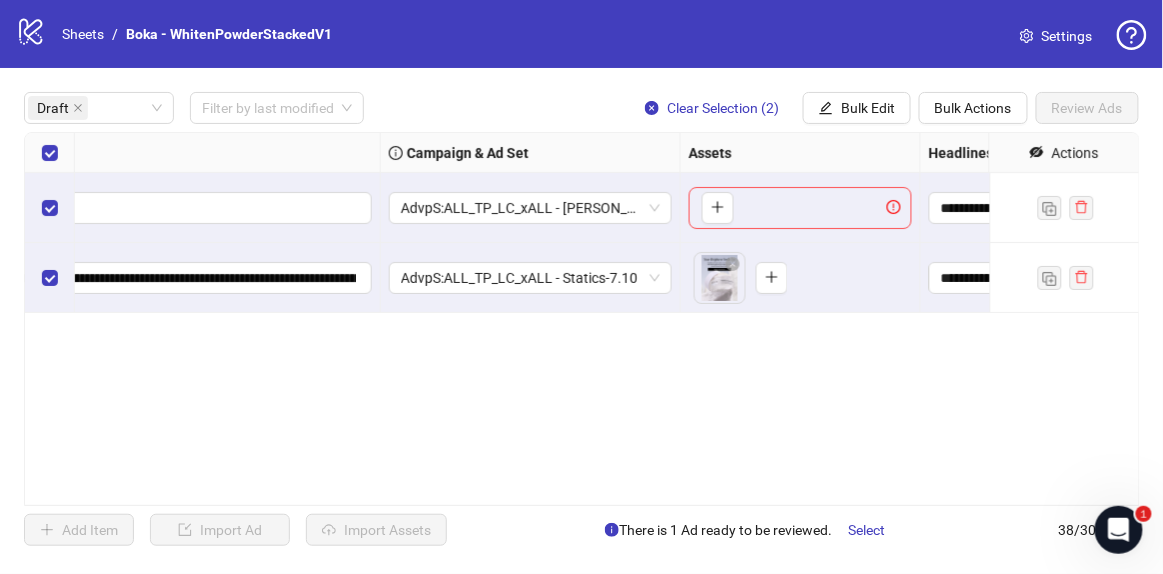 scroll, scrollTop: 0, scrollLeft: 0, axis: both 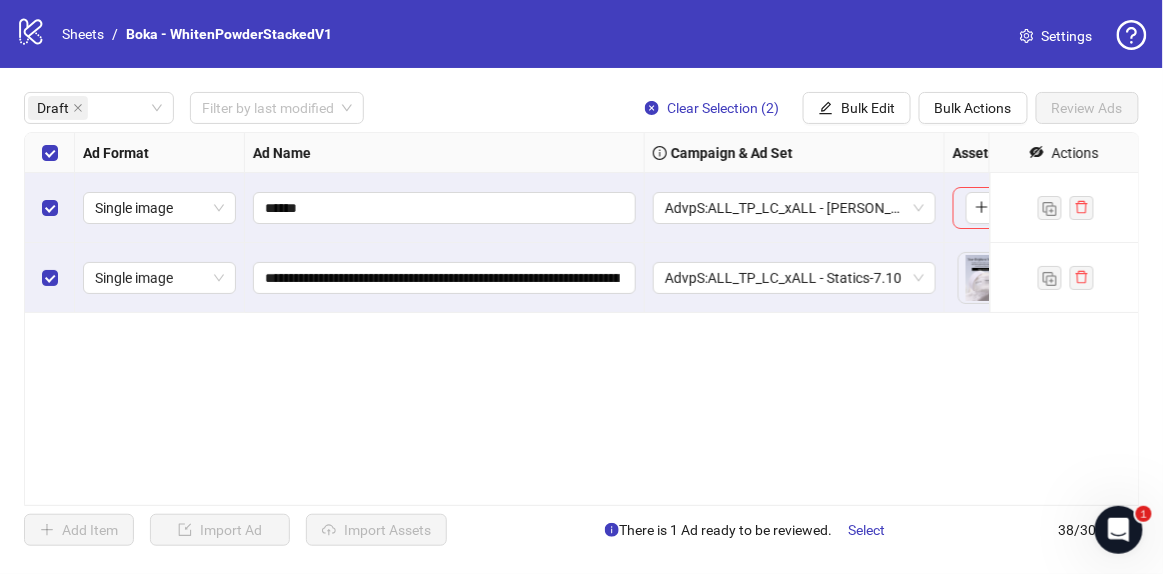 click at bounding box center [50, 208] 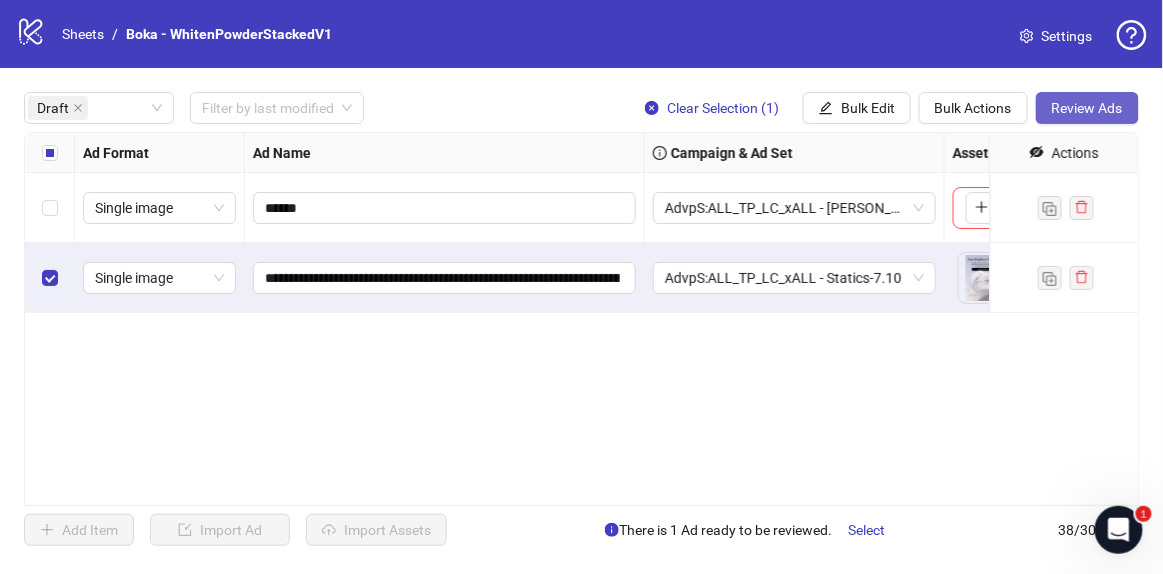click on "Review Ads" at bounding box center (1087, 108) 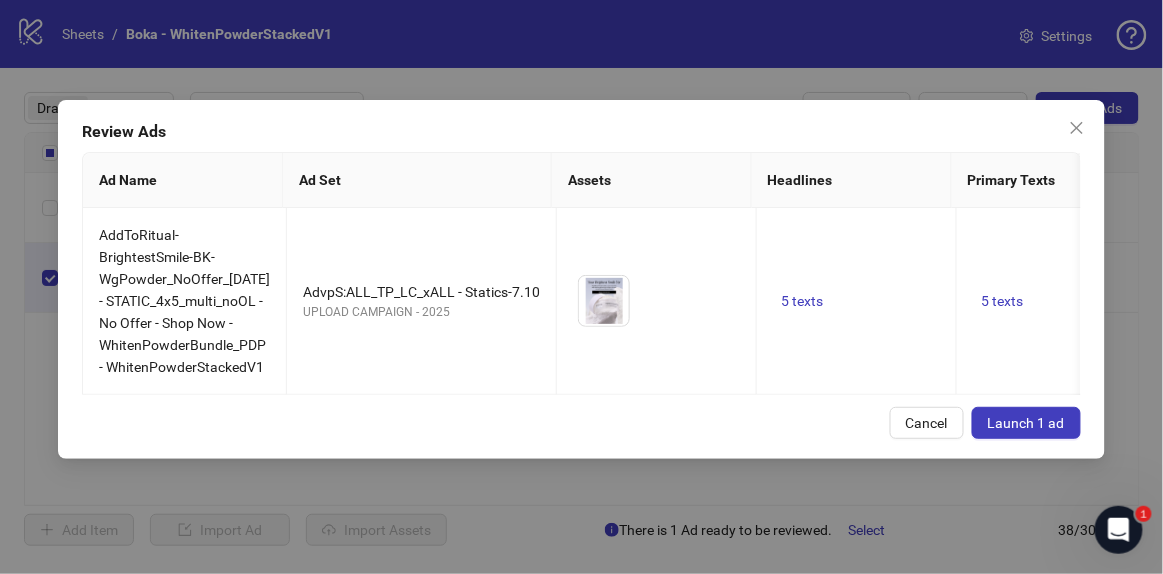 click on "Launch 1 ad" at bounding box center [1026, 423] 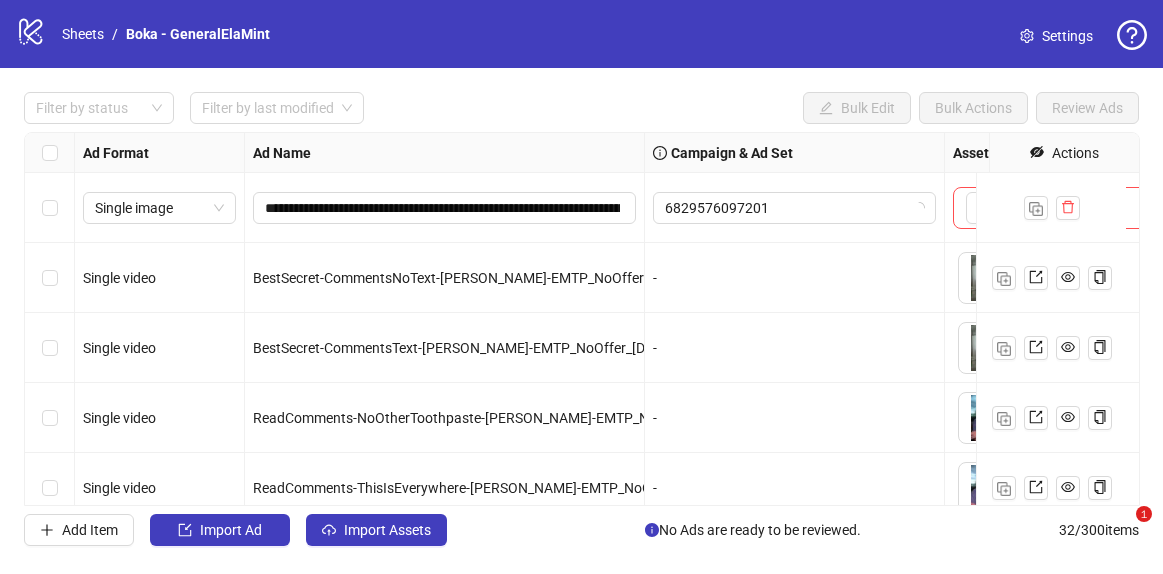 scroll, scrollTop: 0, scrollLeft: 0, axis: both 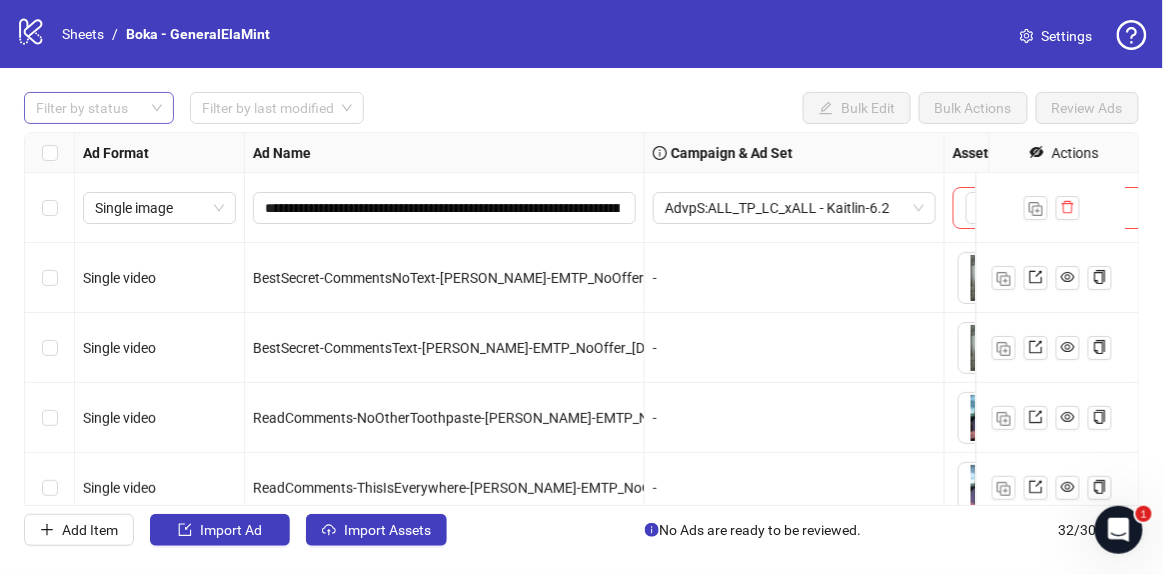 click on "Filter by status Filter by last modified" at bounding box center [194, 108] 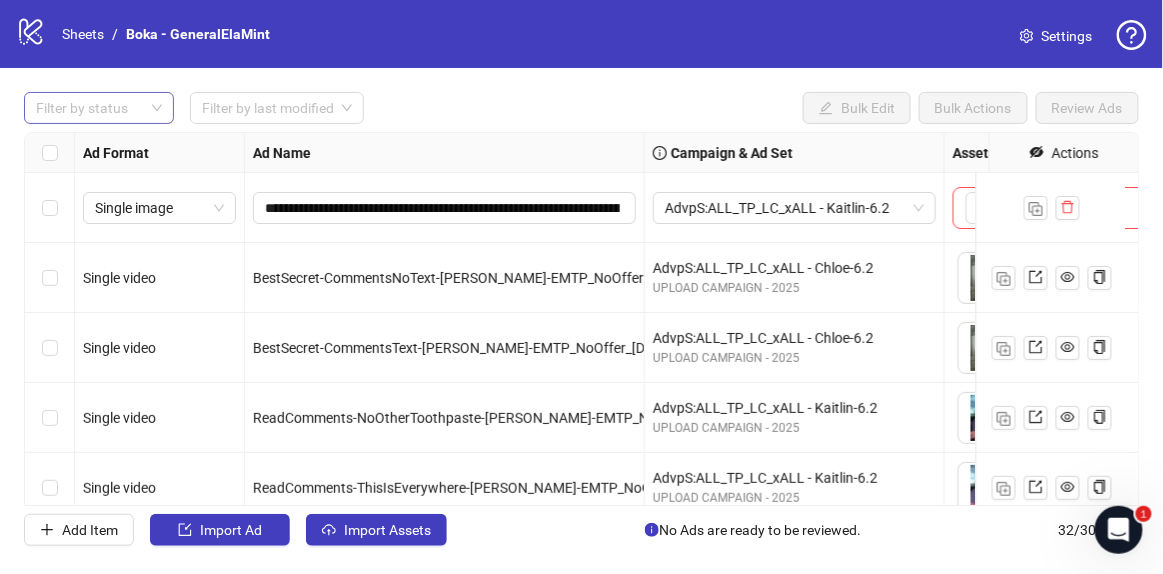 click at bounding box center (88, 108) 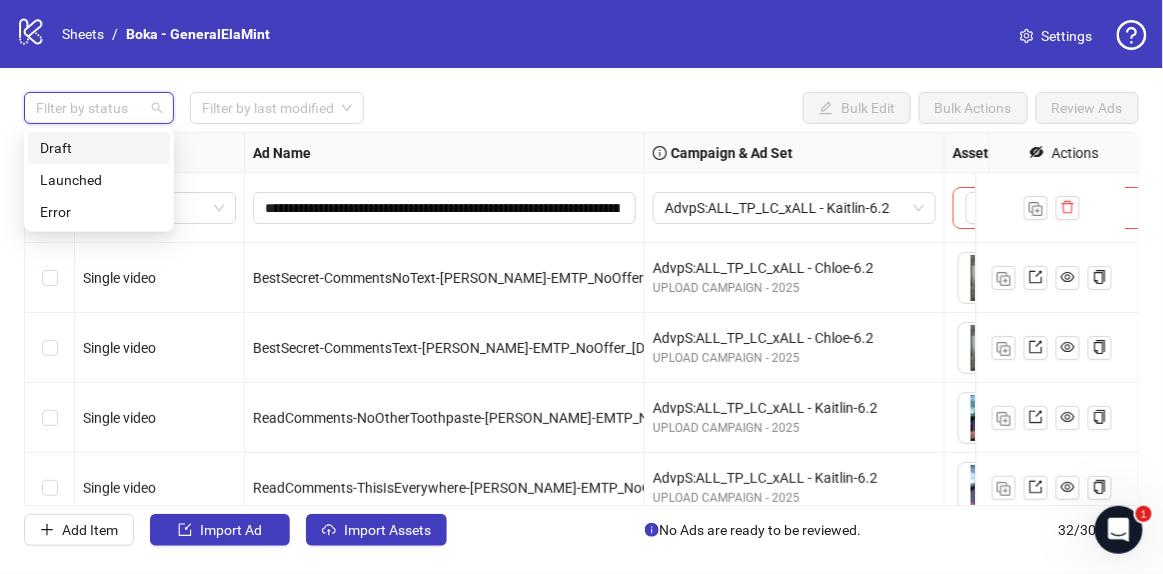 click on "Draft" at bounding box center (99, 148) 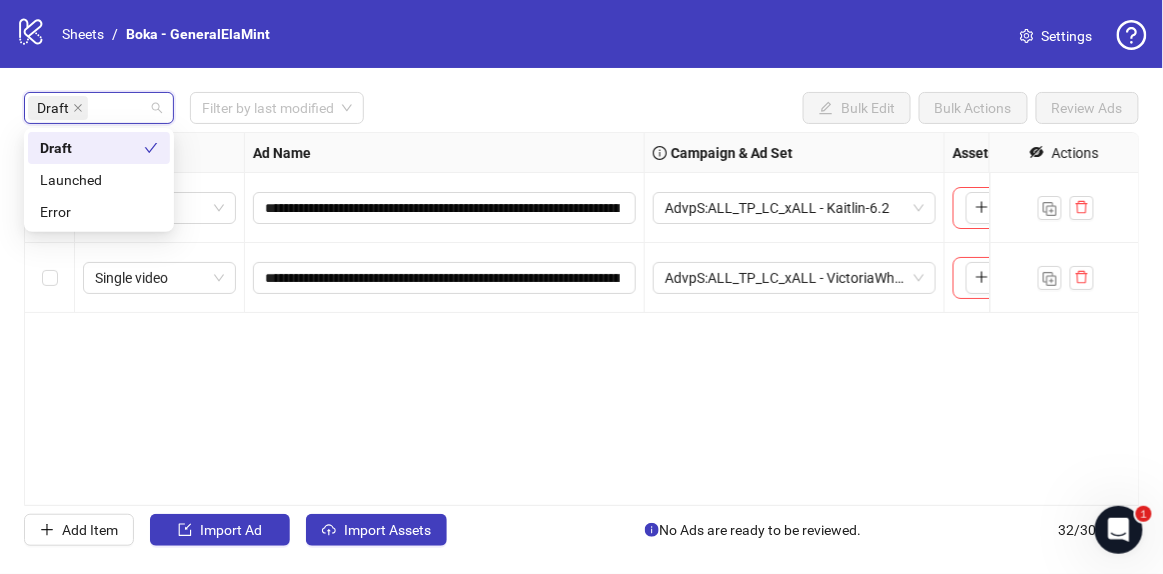 click on "Draft   Filter by last modified Bulk Edit Bulk Actions Review Ads" at bounding box center (581, 108) 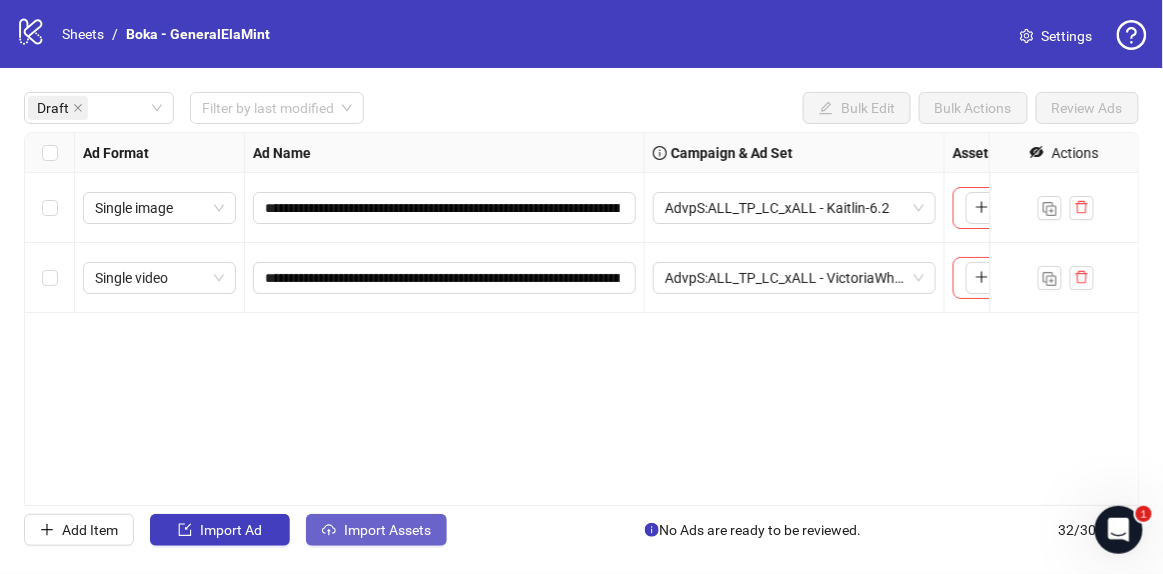 click on "Import Assets" at bounding box center (387, 530) 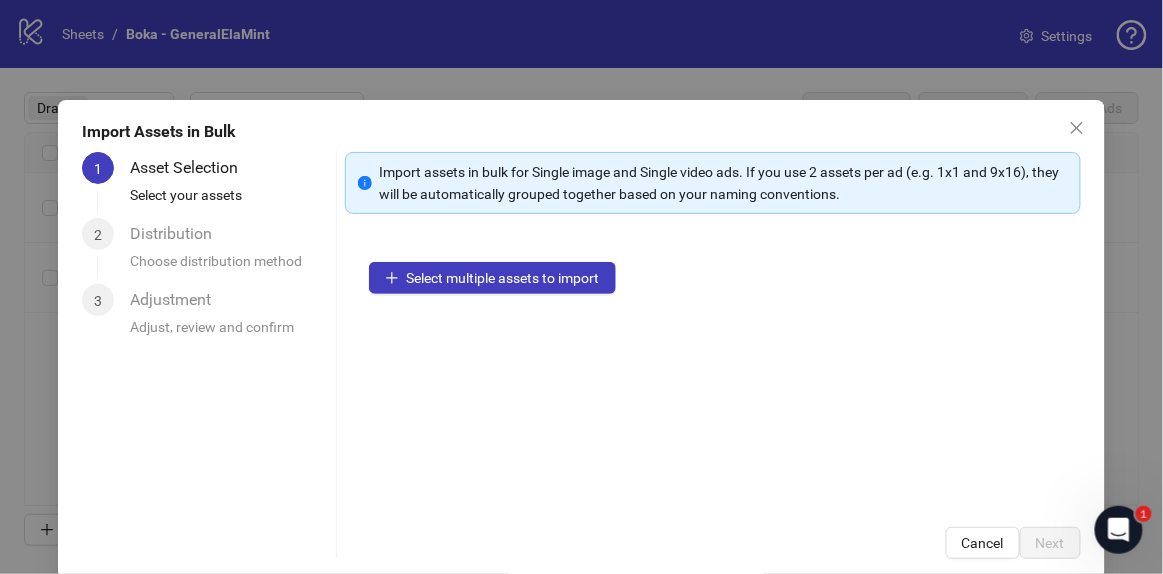 click on "Select multiple assets to import" at bounding box center [713, 370] 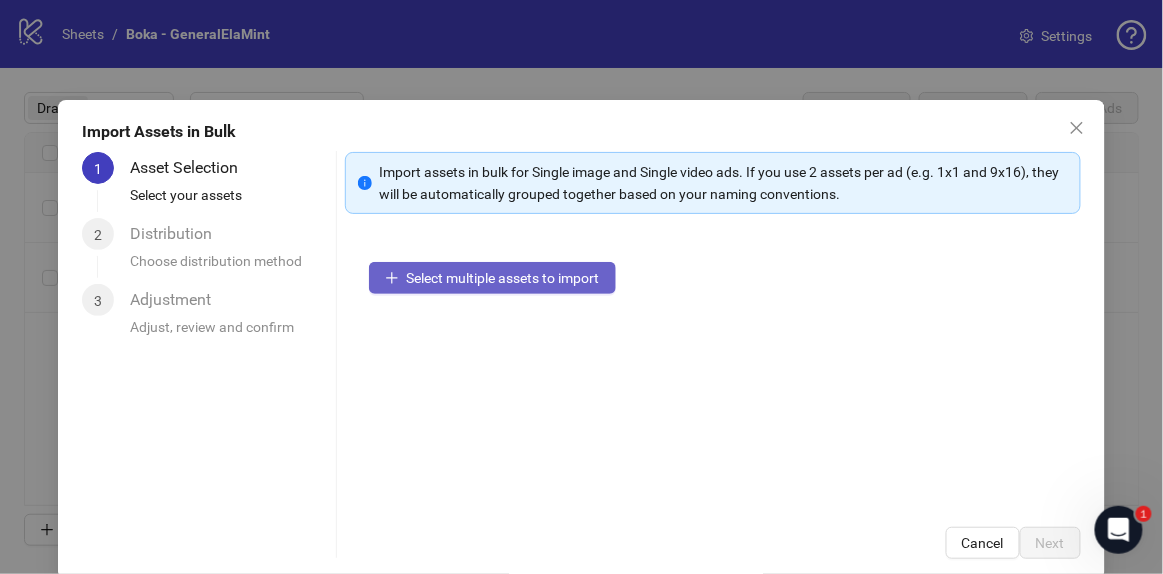click on "Select multiple assets to import" at bounding box center [503, 278] 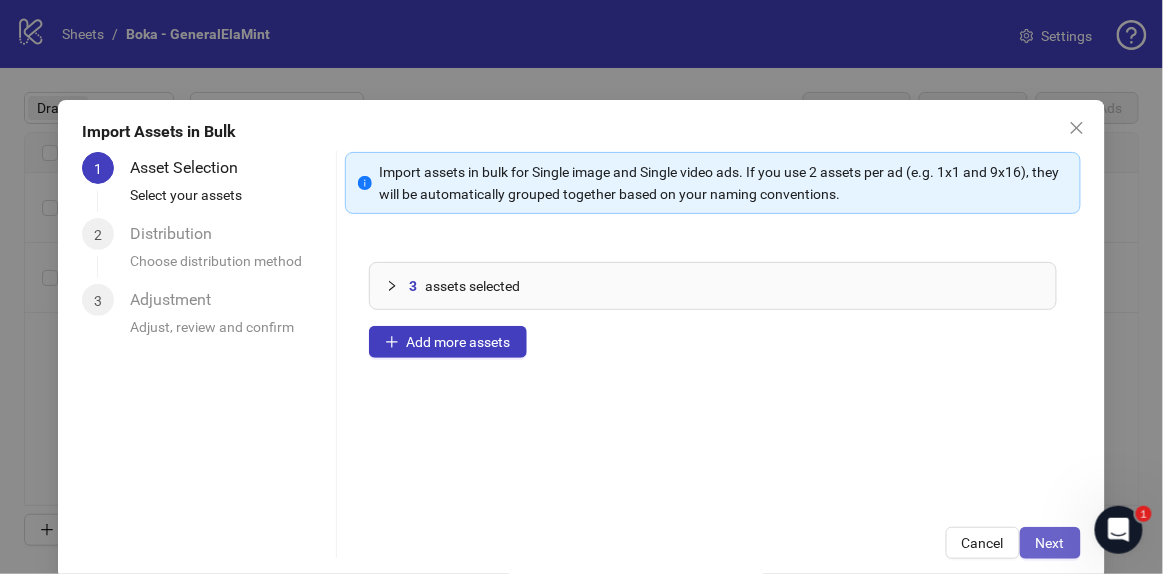 click on "Next" at bounding box center (1050, 543) 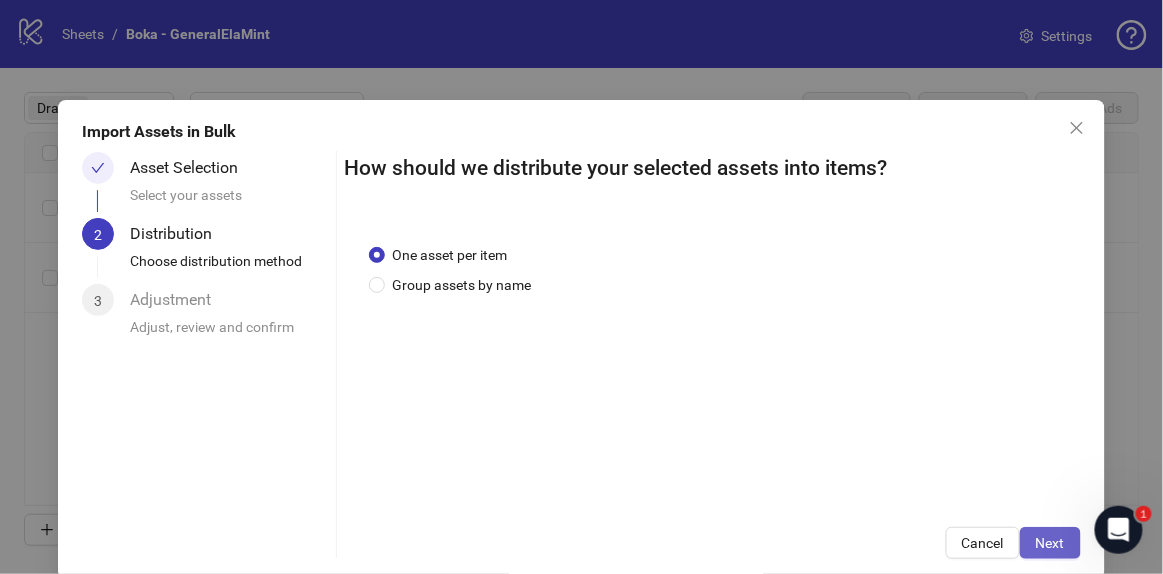 click on "Next" at bounding box center (1050, 543) 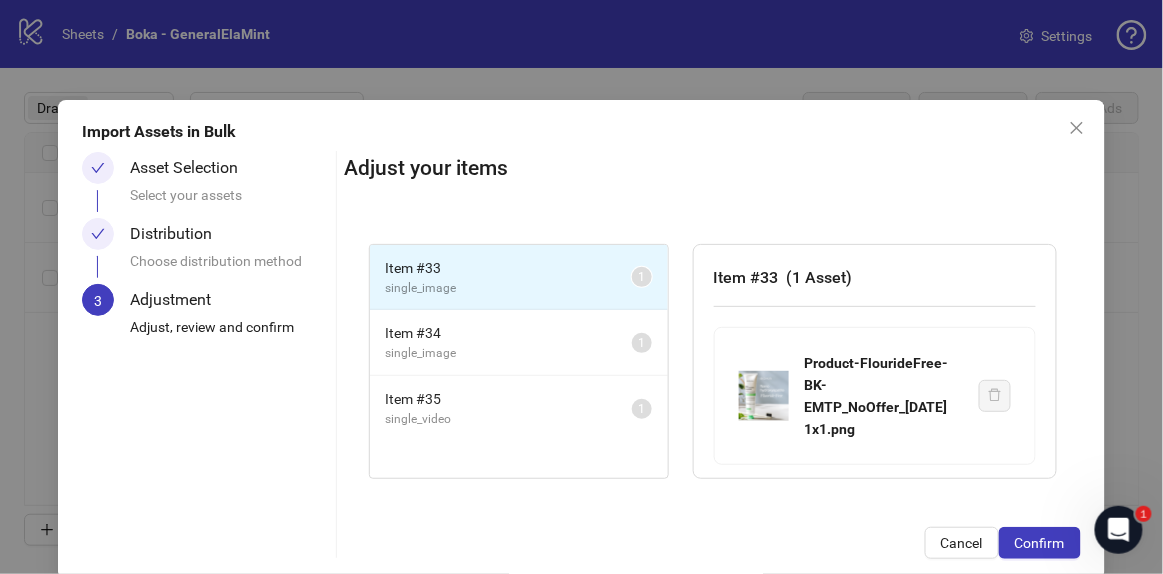 click on "Confirm" at bounding box center (1040, 543) 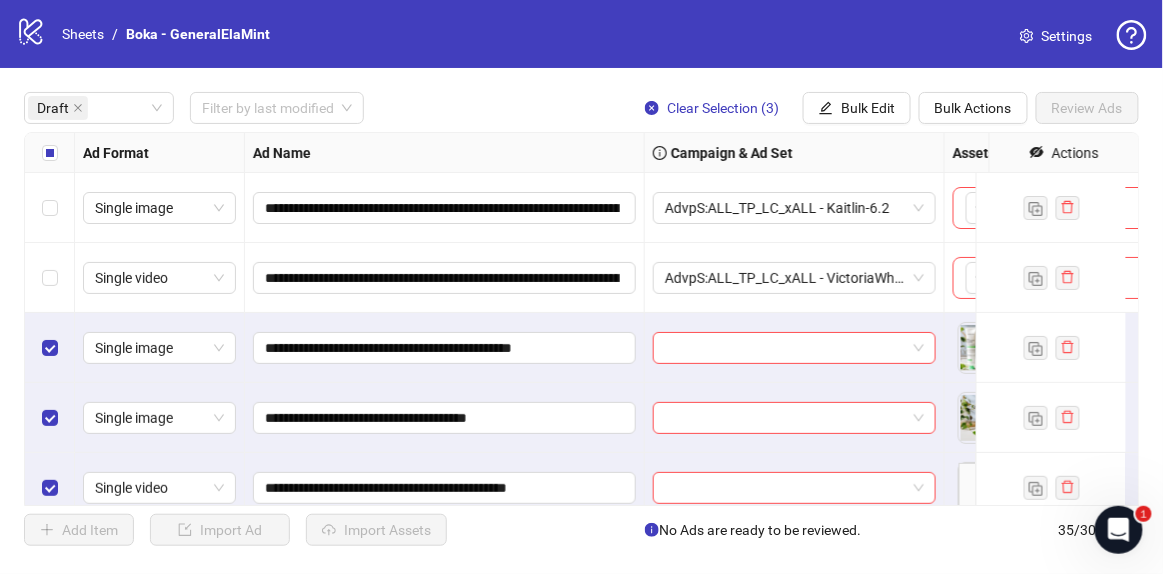 scroll, scrollTop: 31, scrollLeft: 0, axis: vertical 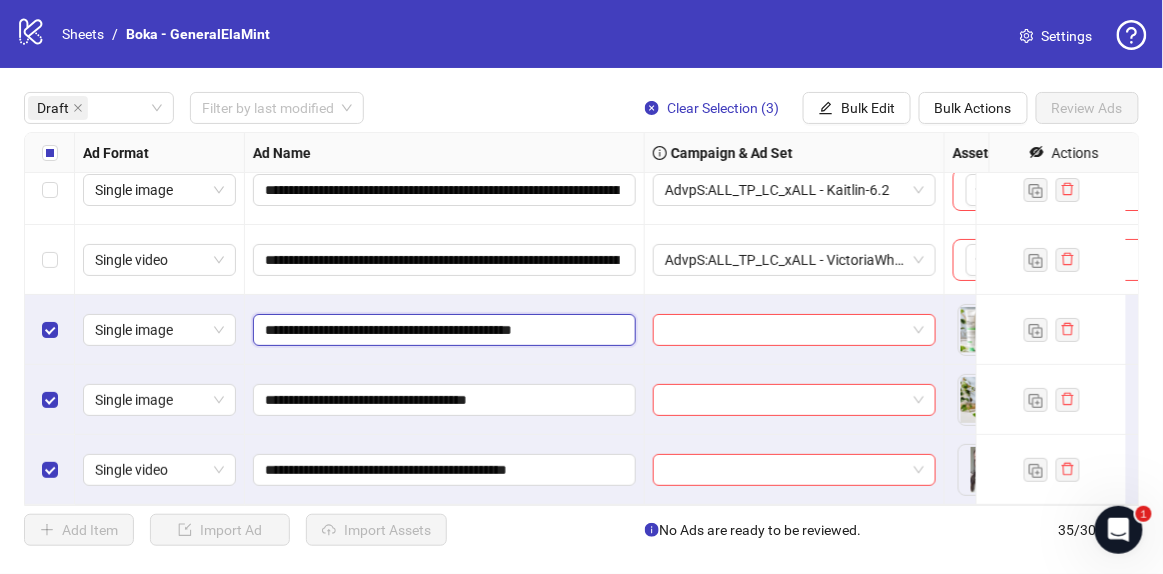 click on "**********" at bounding box center (442, 330) 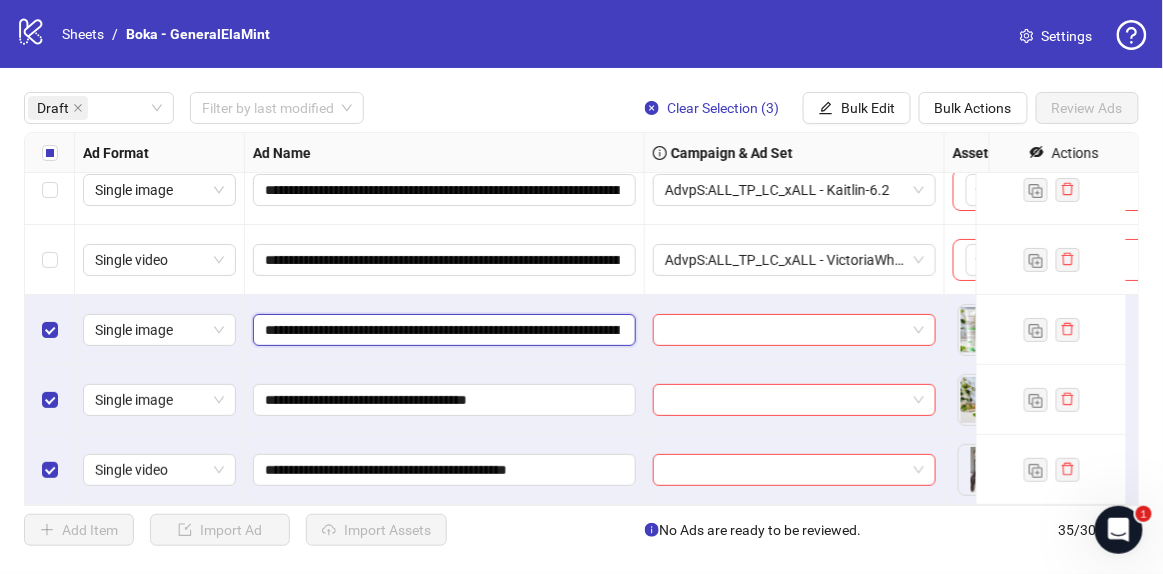 scroll, scrollTop: 0, scrollLeft: 439, axis: horizontal 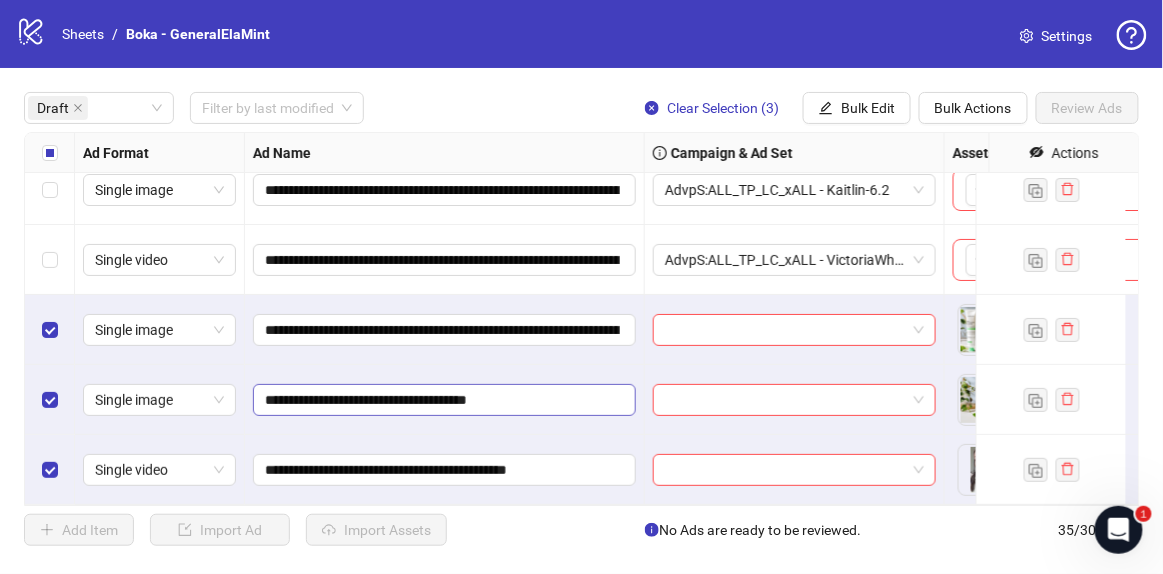 click on "**********" at bounding box center [445, 400] 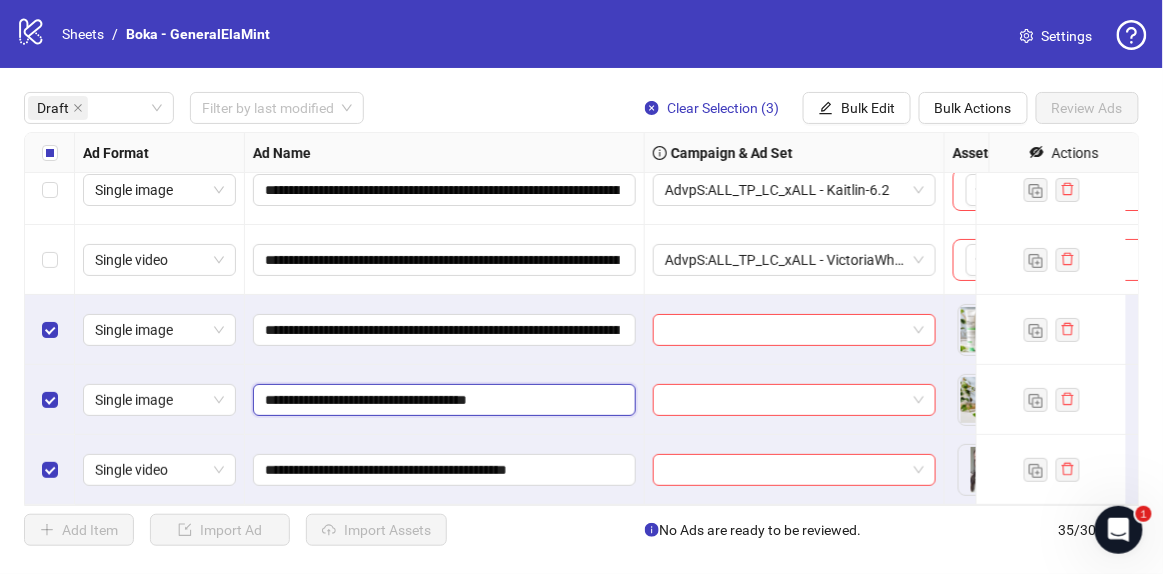 click on "**********" at bounding box center (442, 400) 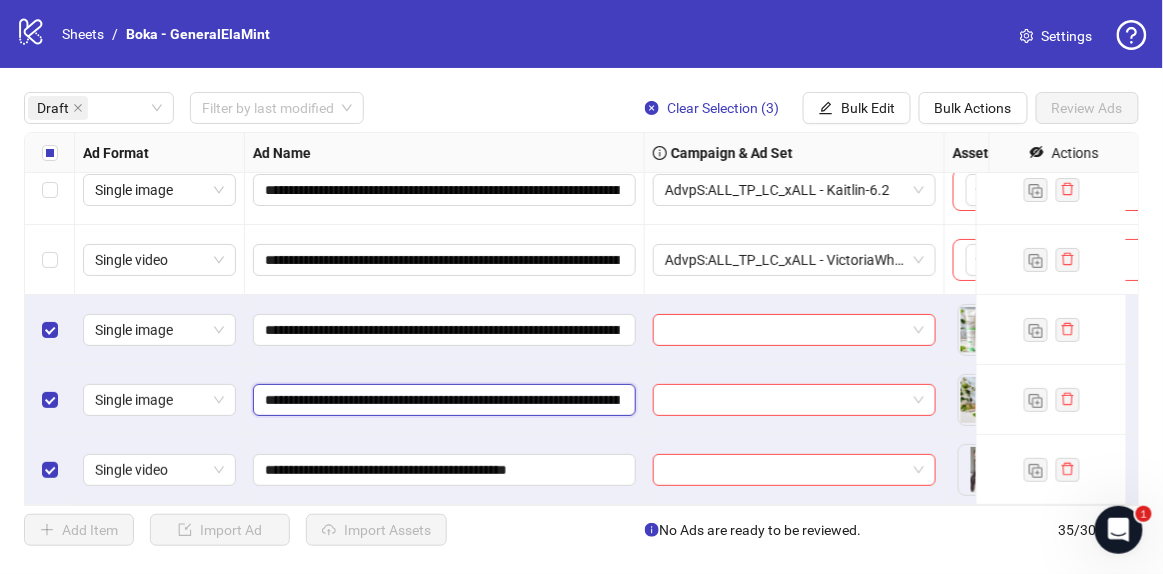 scroll, scrollTop: 0, scrollLeft: 388, axis: horizontal 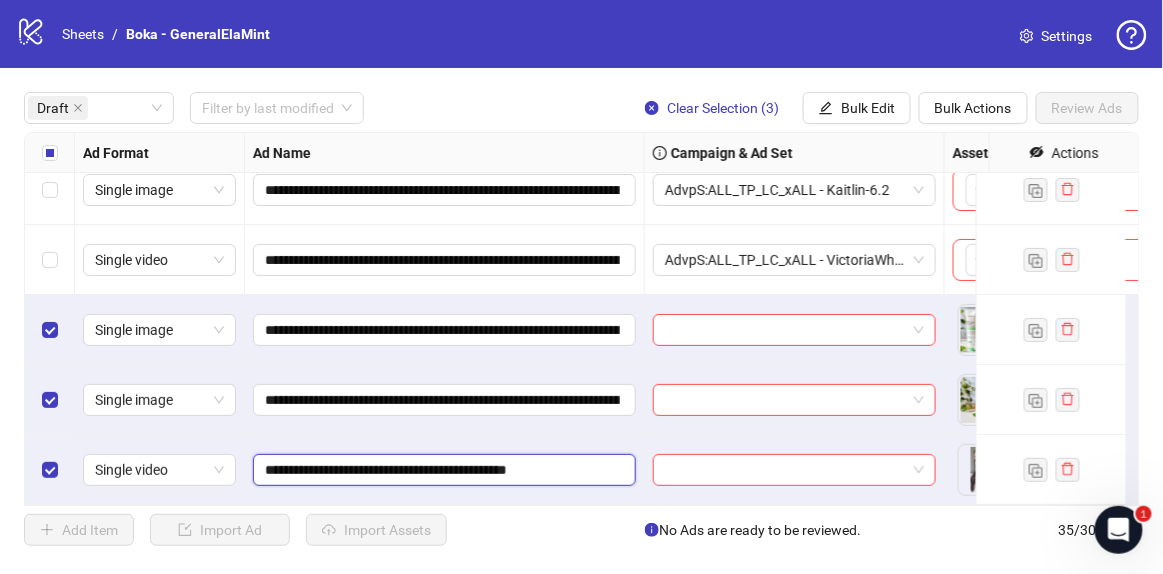 click on "**********" at bounding box center (442, 470) 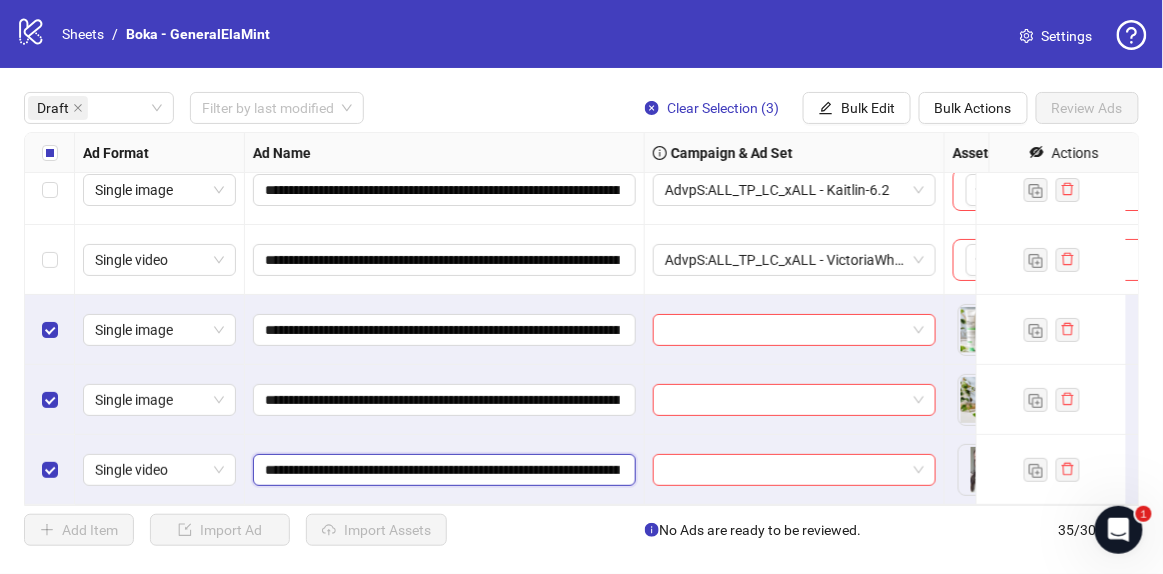 scroll, scrollTop: 0, scrollLeft: 401, axis: horizontal 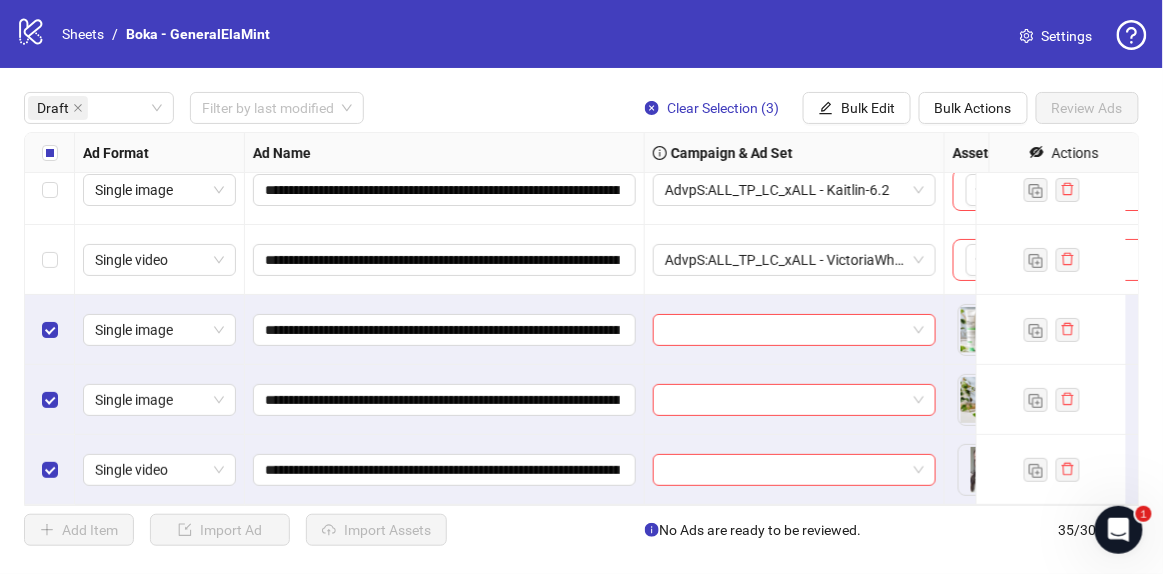 click on "**********" at bounding box center (581, 319) 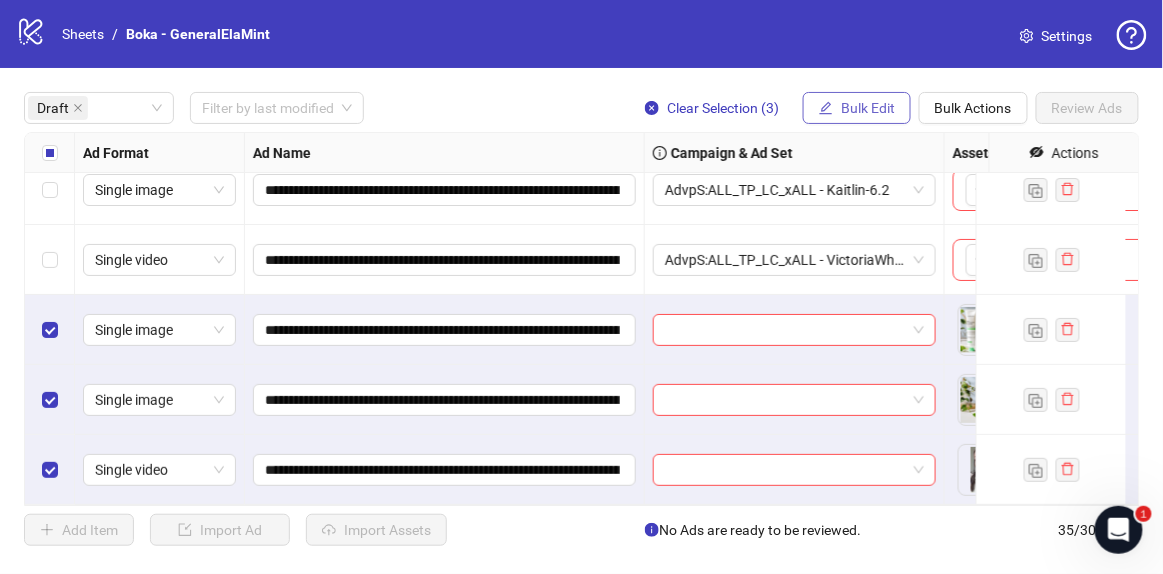 click on "Bulk Edit" at bounding box center [857, 108] 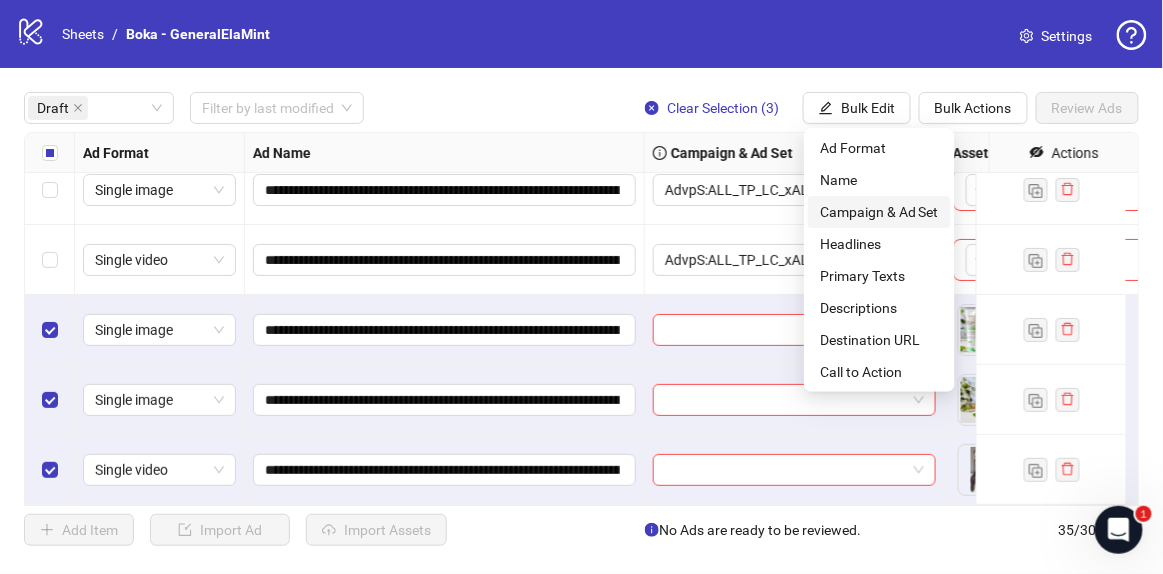 drag, startPoint x: 879, startPoint y: 212, endPoint x: 890, endPoint y: 208, distance: 11.7046995 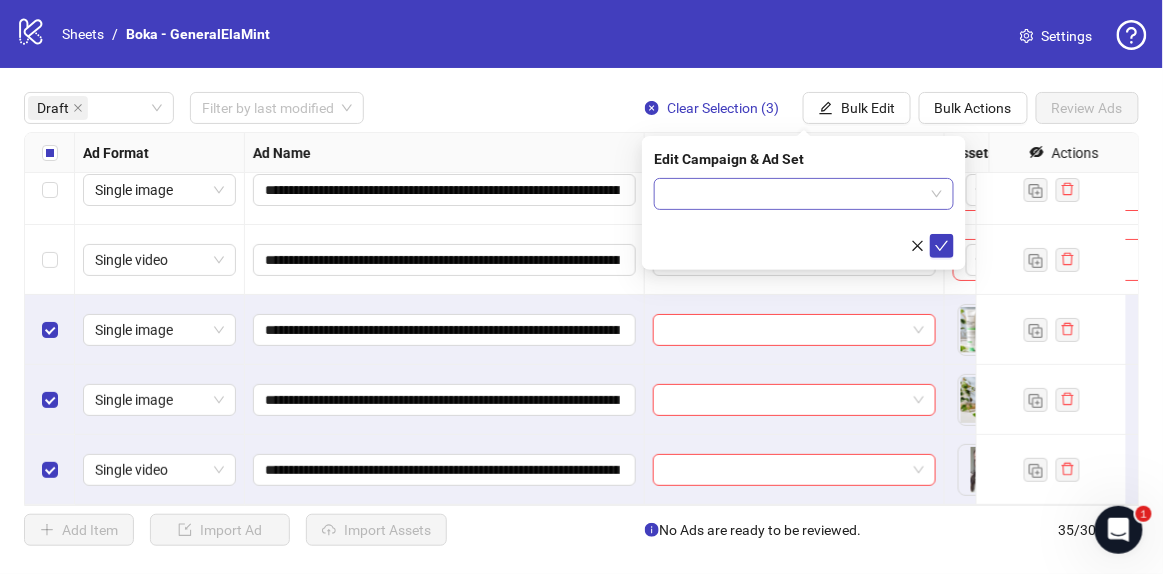 click at bounding box center [795, 194] 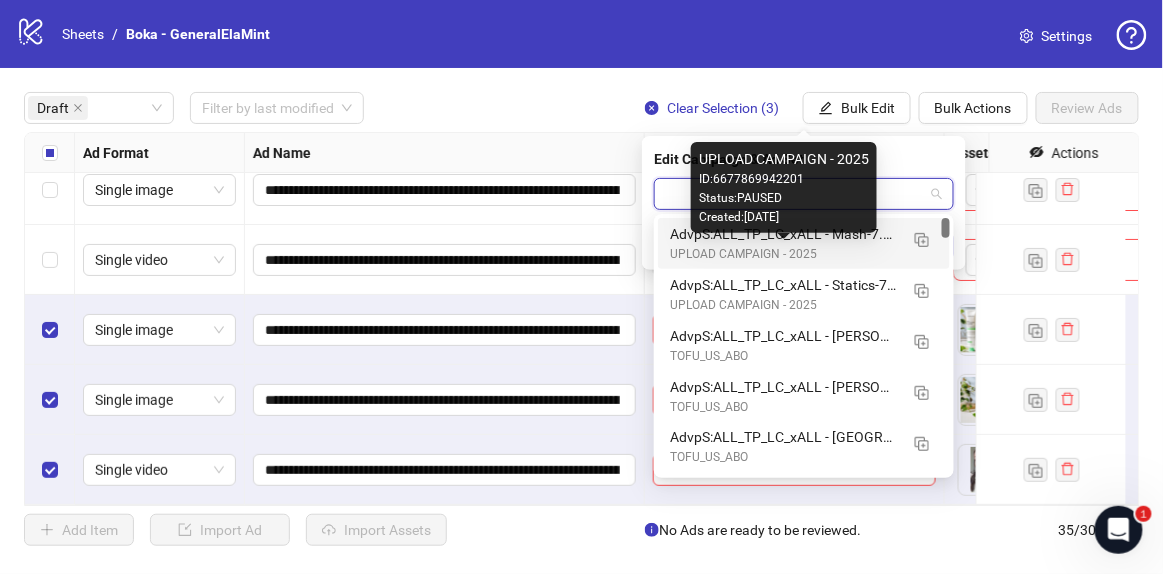 click on "UPLOAD CAMPAIGN - 2025" at bounding box center (784, 254) 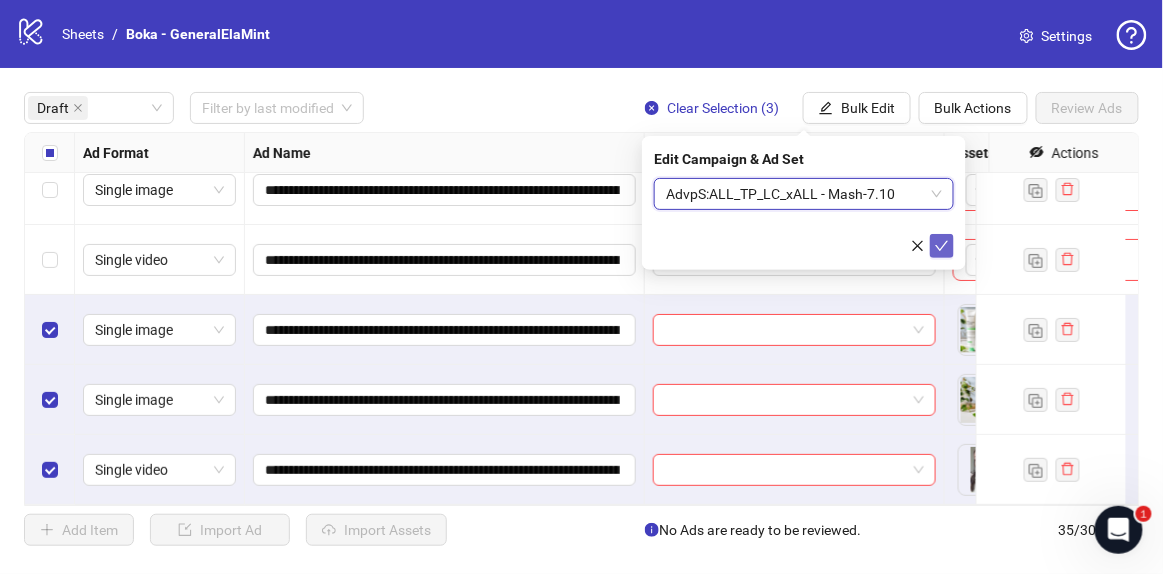 click 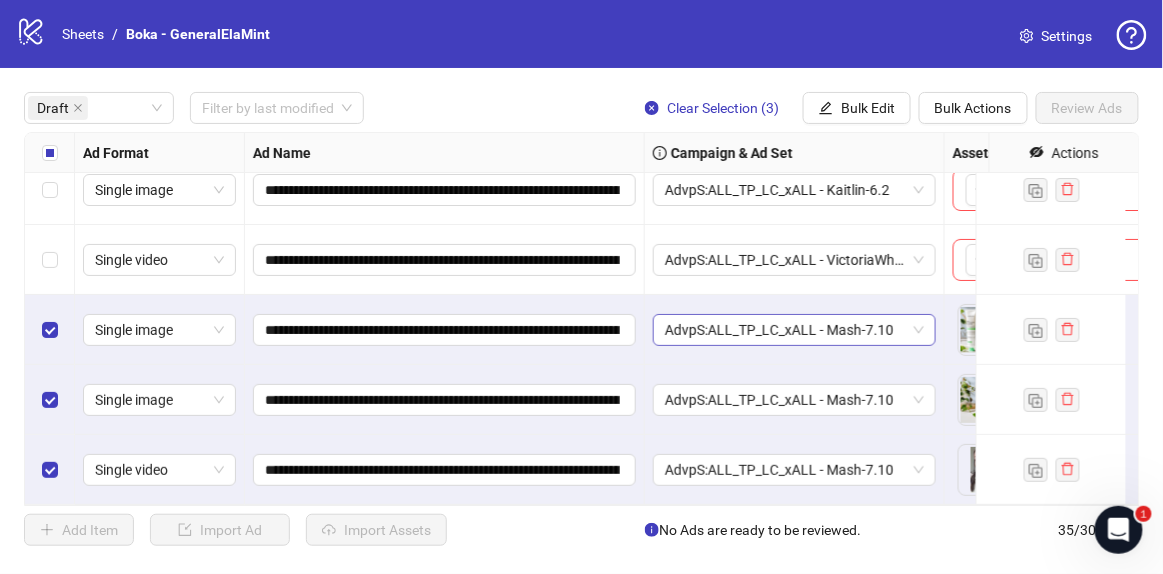 click on "AdvpS:ALL_TP_LC_xALL - Mash-7.10" at bounding box center (794, 330) 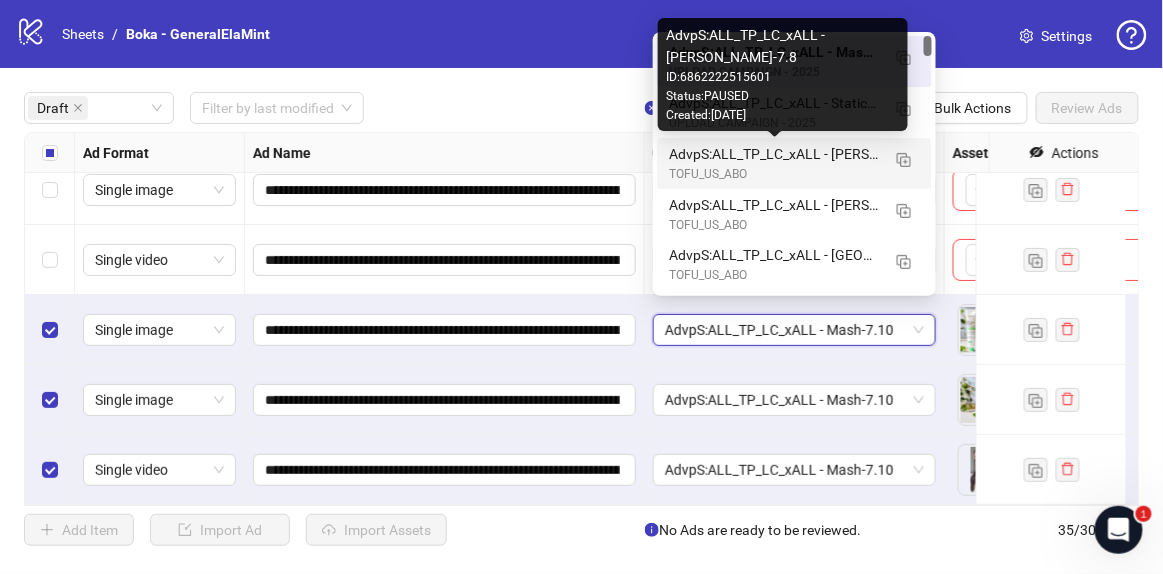 click on "Status:  PAUSED" at bounding box center [783, 96] 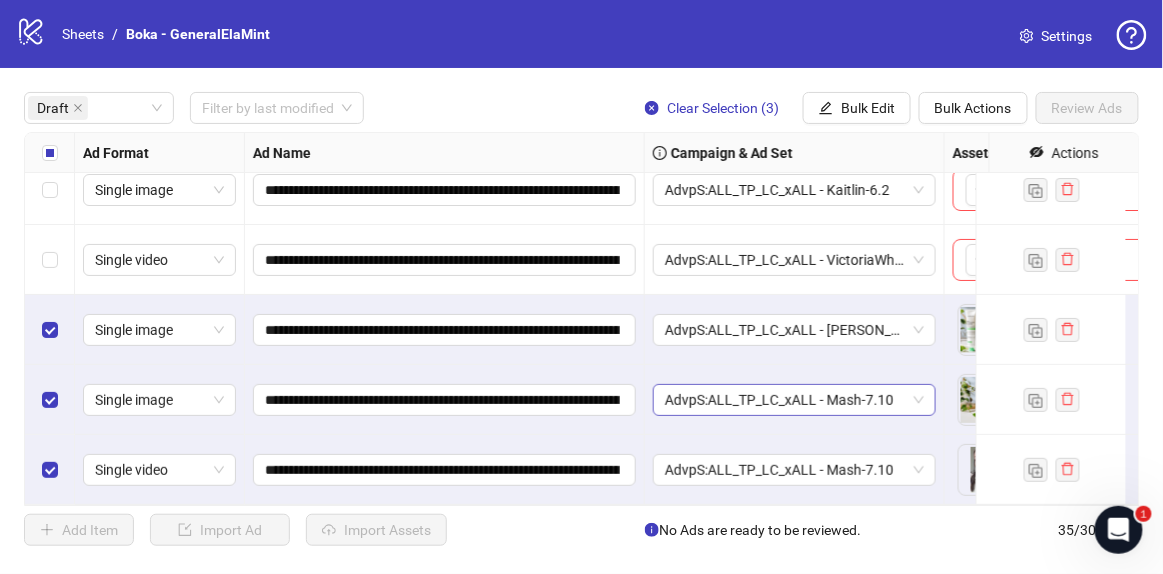 click on "AdvpS:ALL_TP_LC_xALL - Mash-7.10" at bounding box center (794, 400) 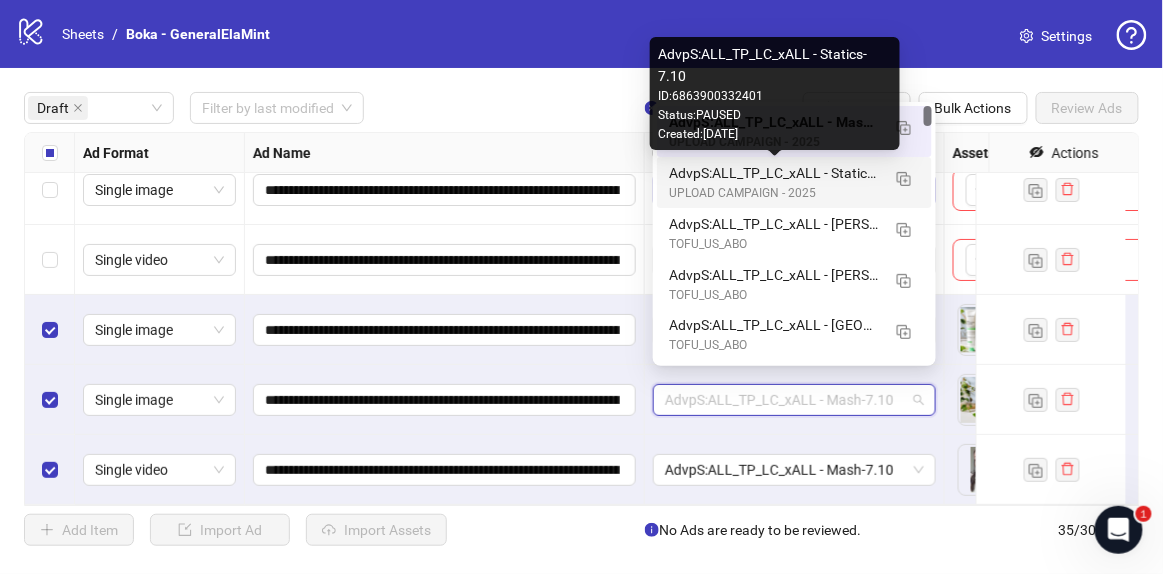click on "AdvpS:ALL_TP_LC_xALL - Statics-7.10" at bounding box center [774, 173] 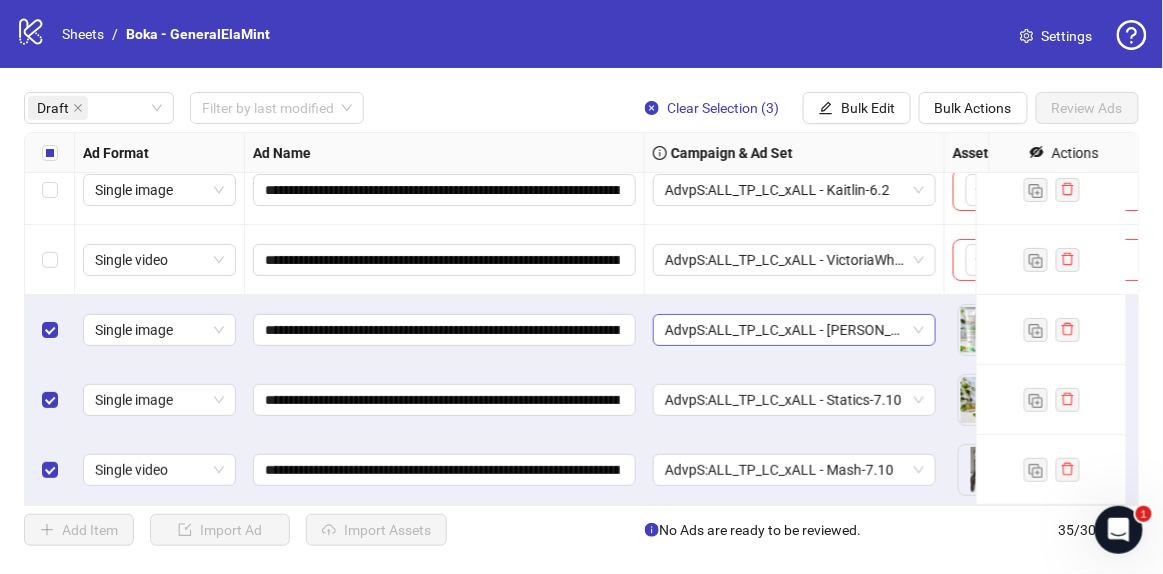 click on "AdvpS:ALL_TP_LC_xALL - Kerry-7.8" at bounding box center (794, 330) 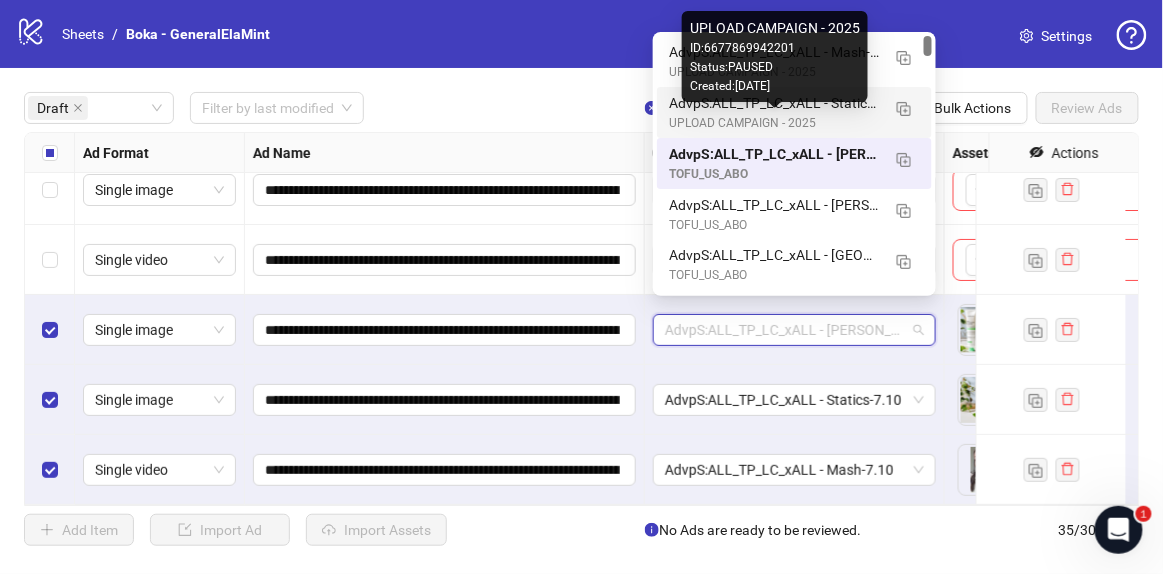 click on "Created:  2025-01-31" at bounding box center (775, 86) 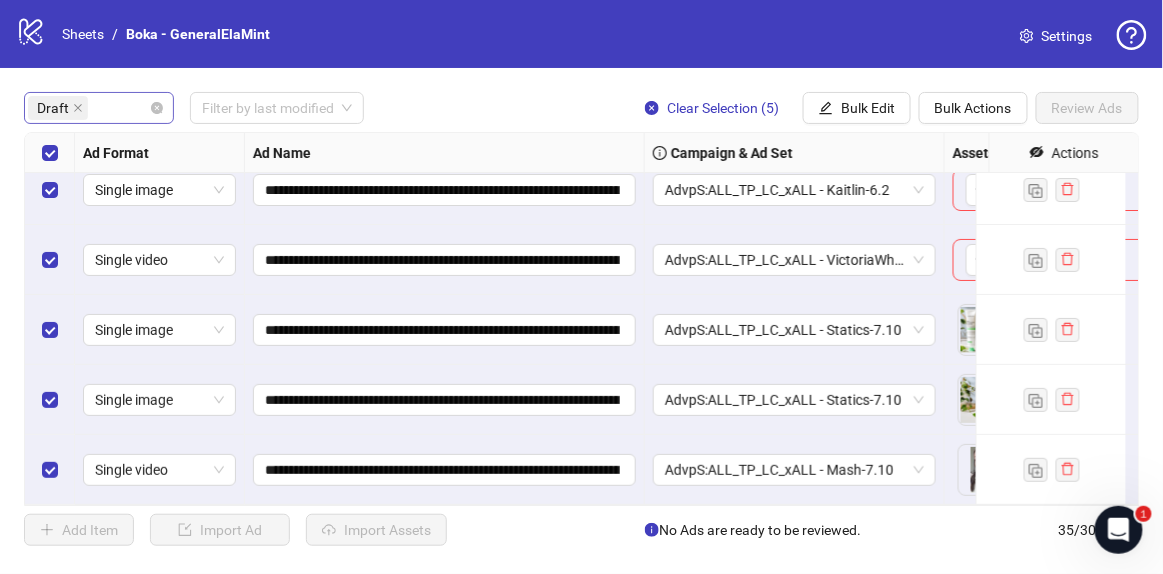 click on "Draft" at bounding box center [88, 108] 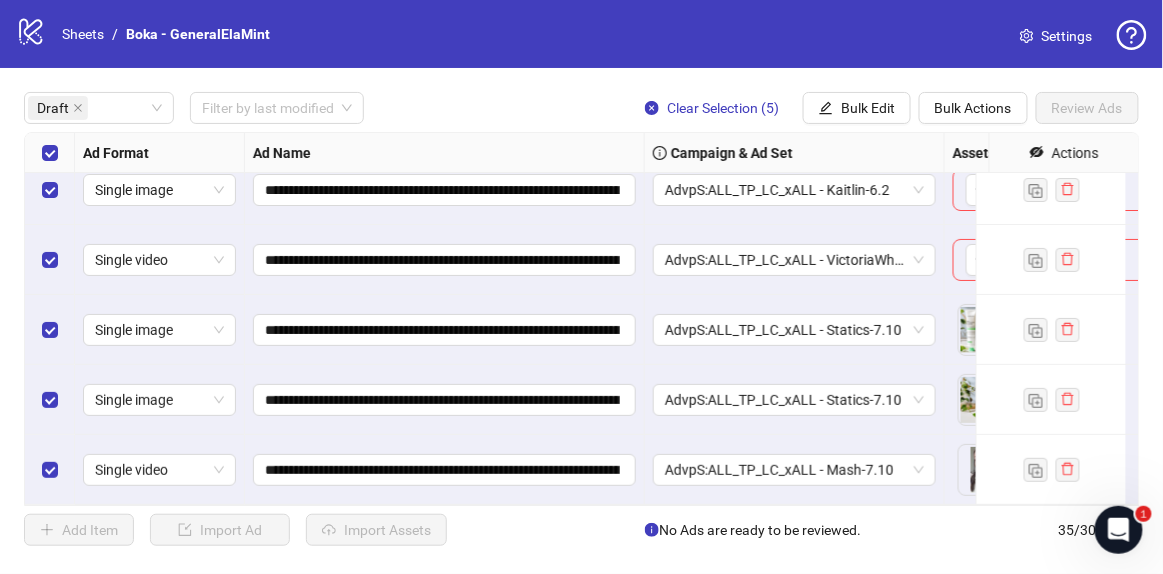 click on "logo/logo-mobile Sheets / Boka - GeneralElaMint Settings" at bounding box center (581, 34) 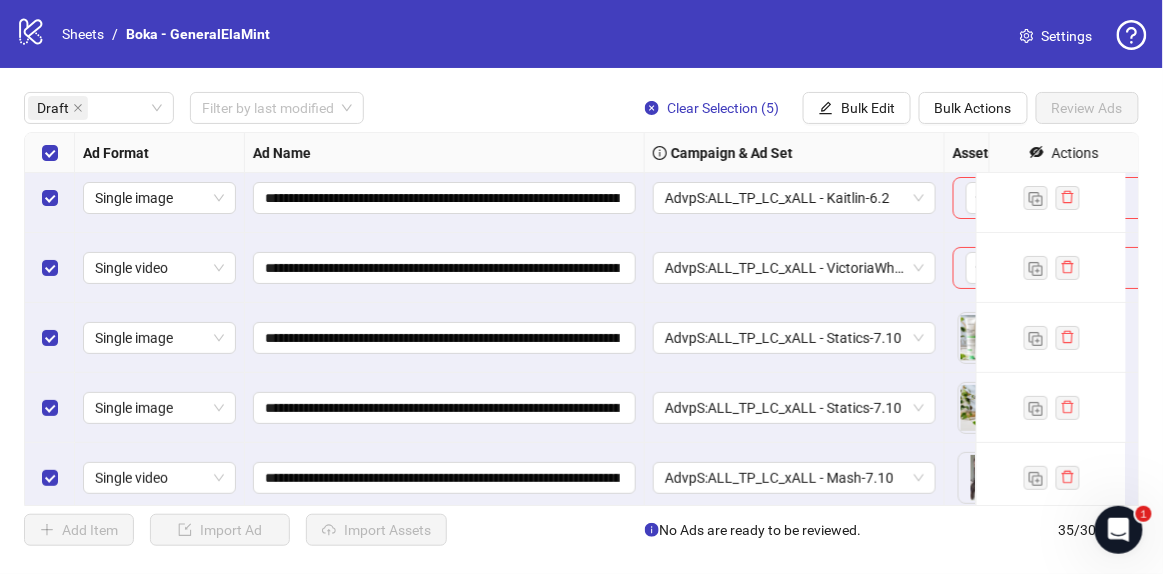 scroll, scrollTop: 0, scrollLeft: 0, axis: both 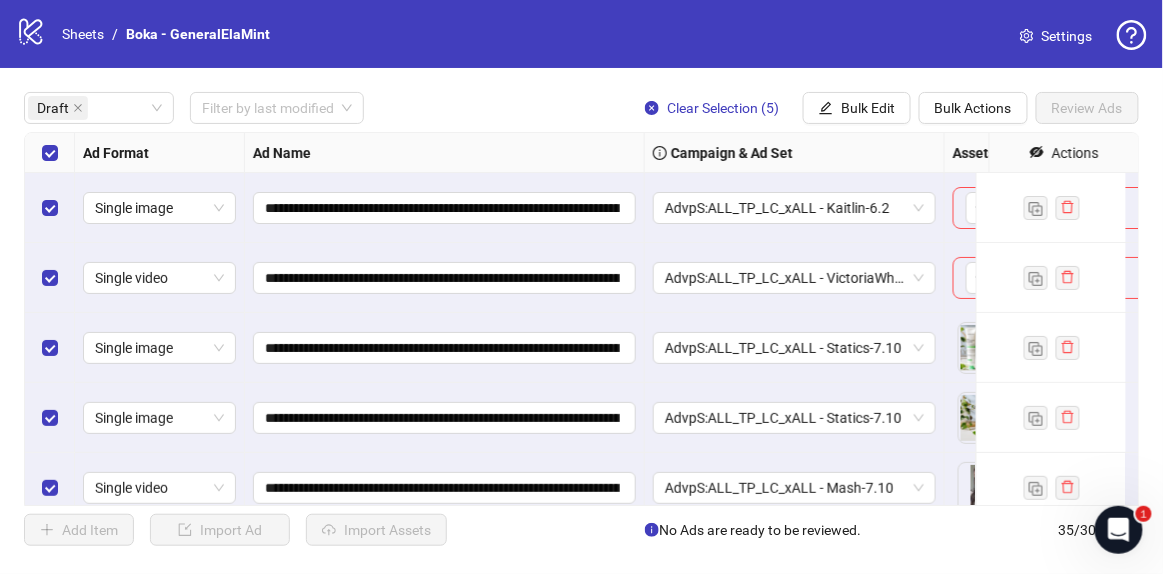 click at bounding box center [50, 278] 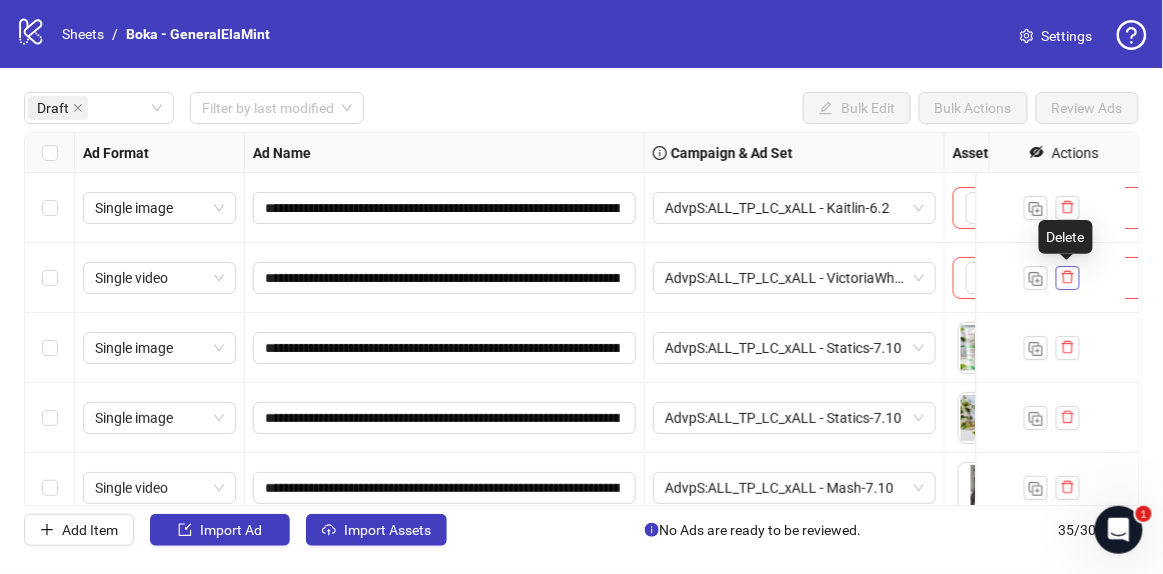 click 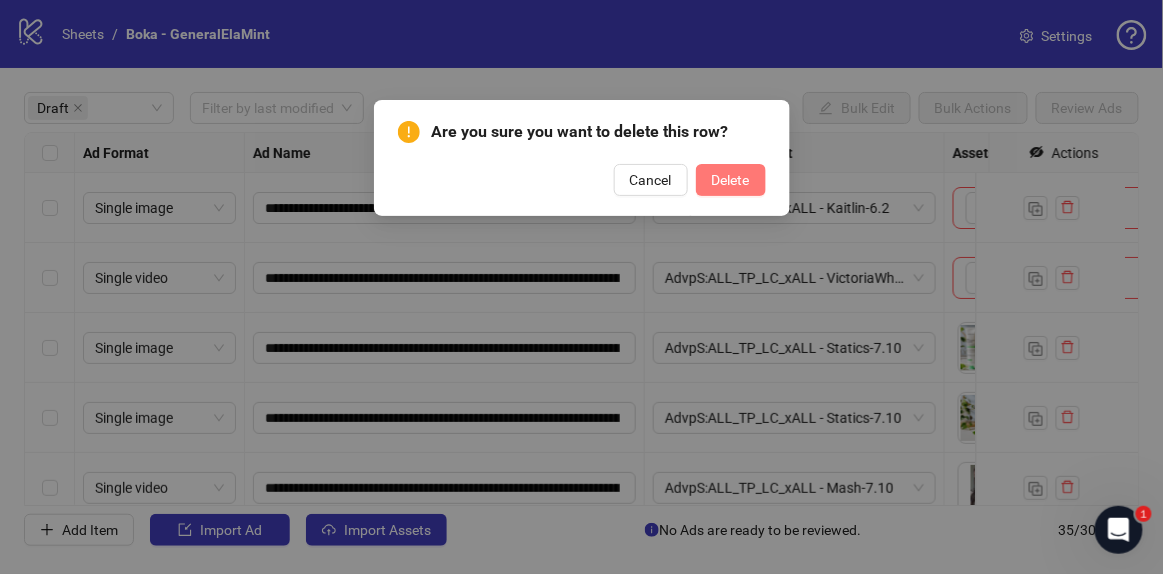 click on "Delete" at bounding box center [731, 180] 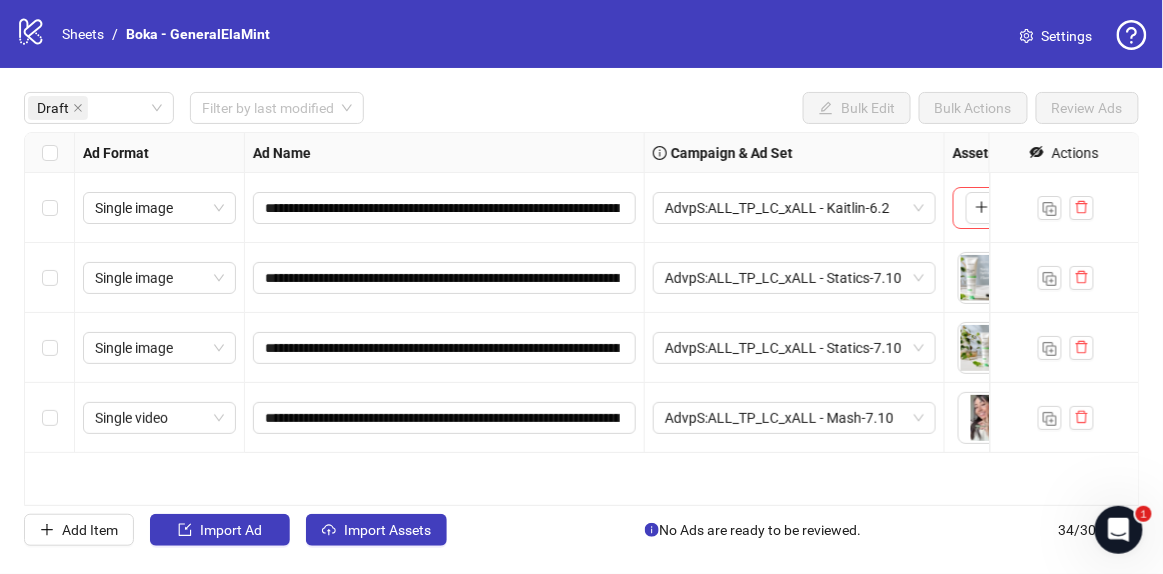 click at bounding box center (50, 153) 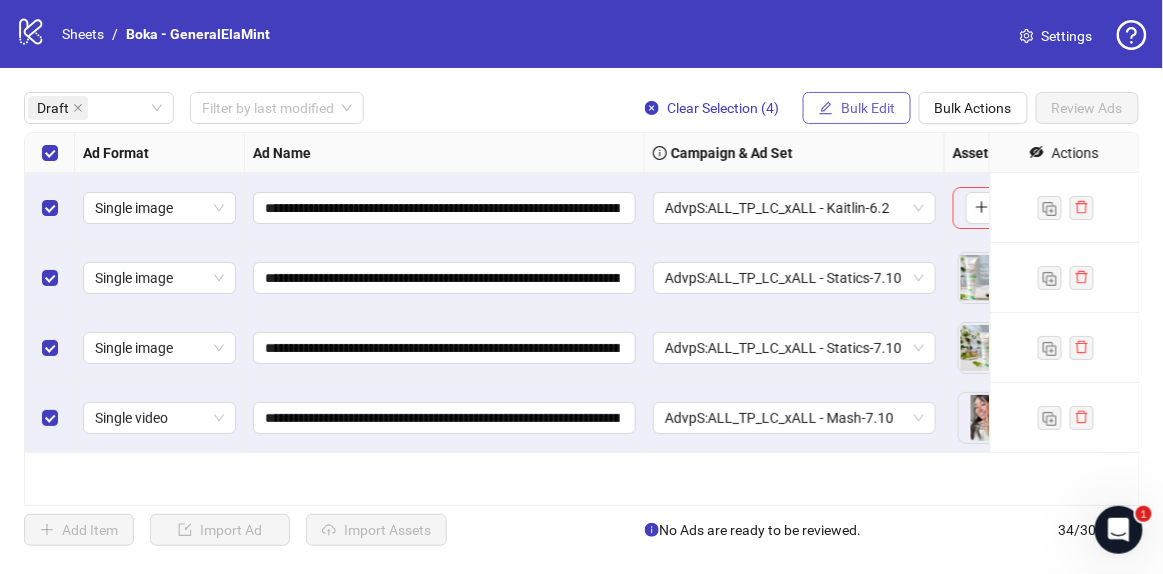 click on "Bulk Edit" at bounding box center (868, 108) 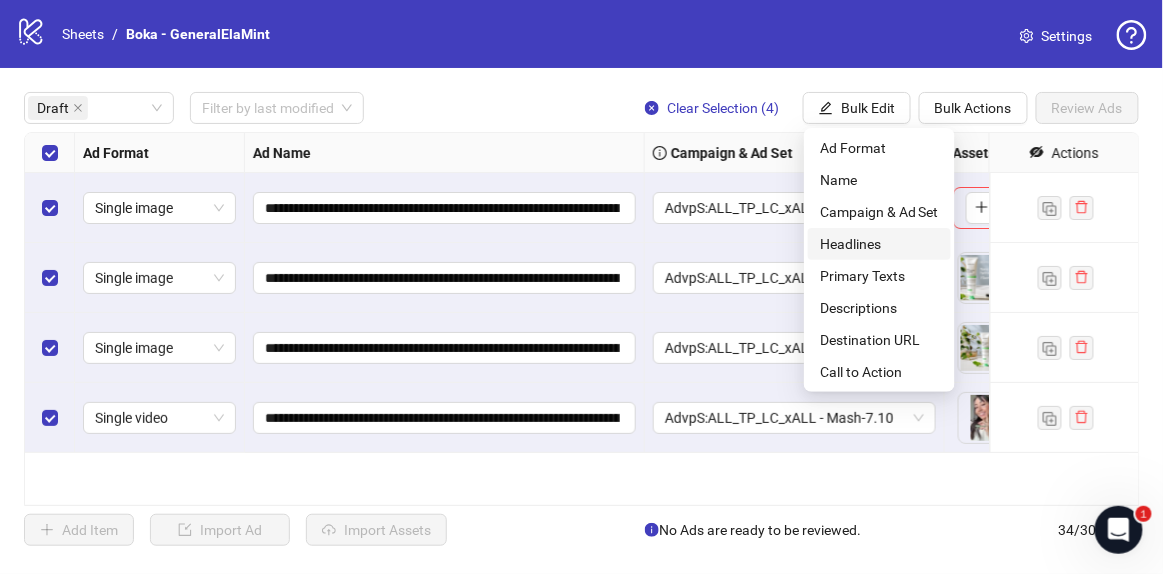 click on "Headlines" at bounding box center (879, 244) 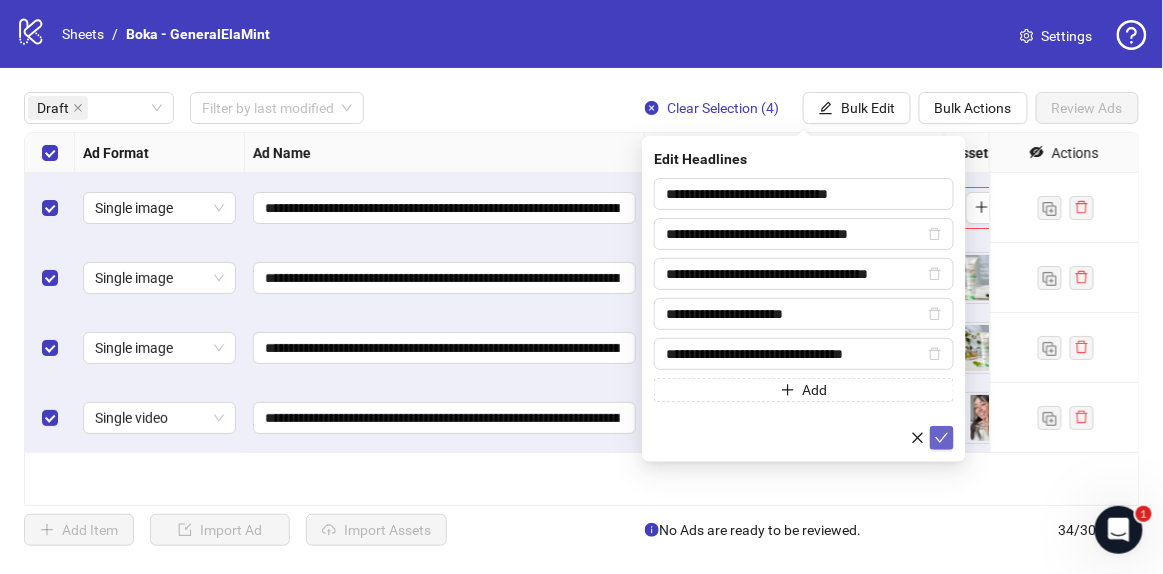 click 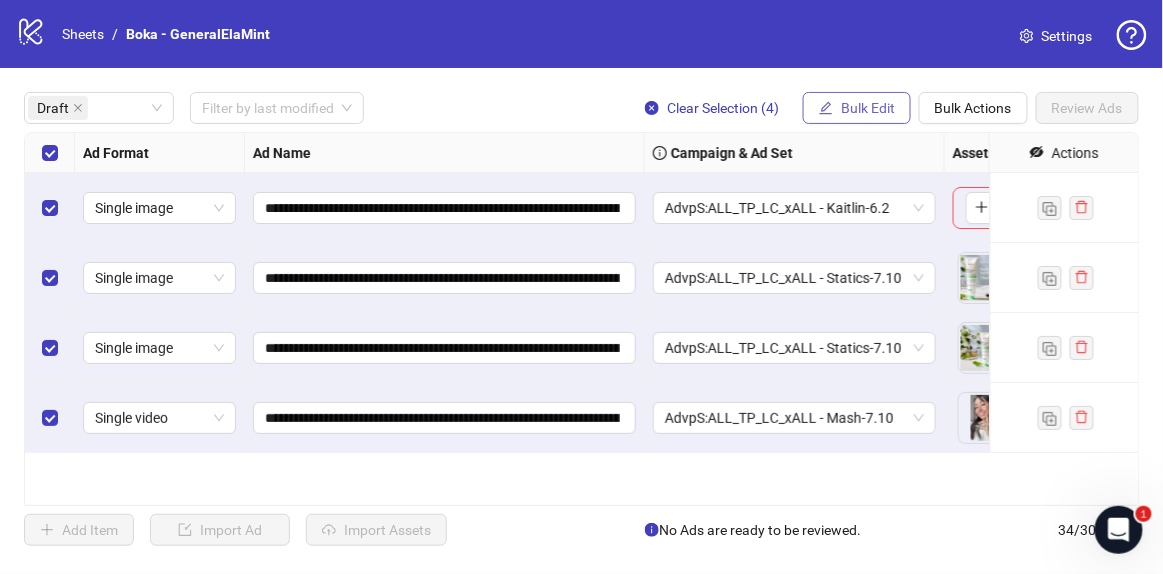 click on "Bulk Edit" at bounding box center (857, 108) 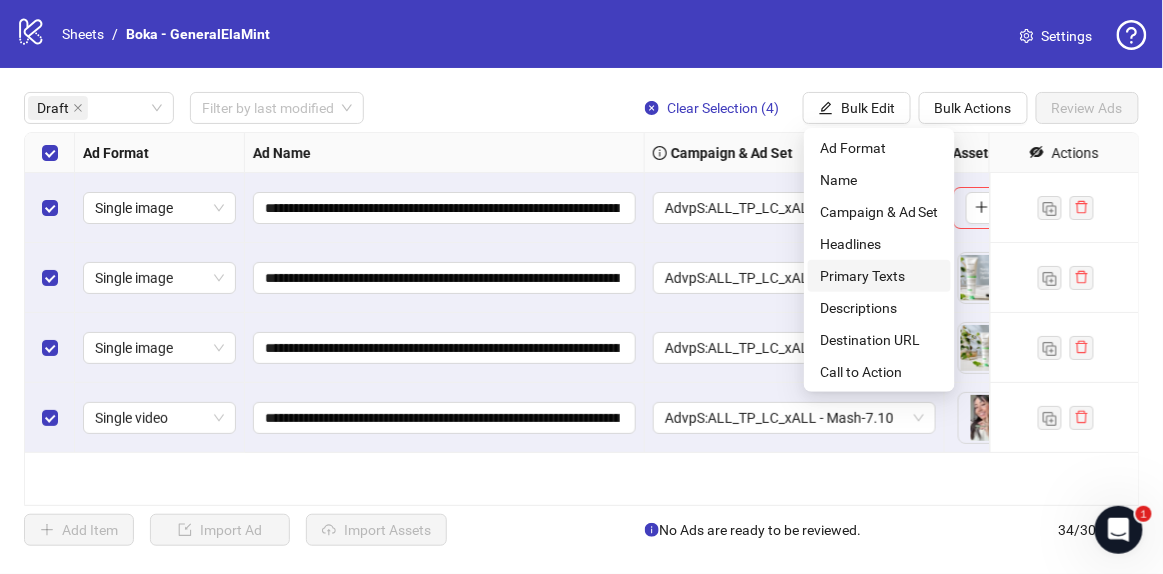 click on "Primary Texts" at bounding box center (879, 276) 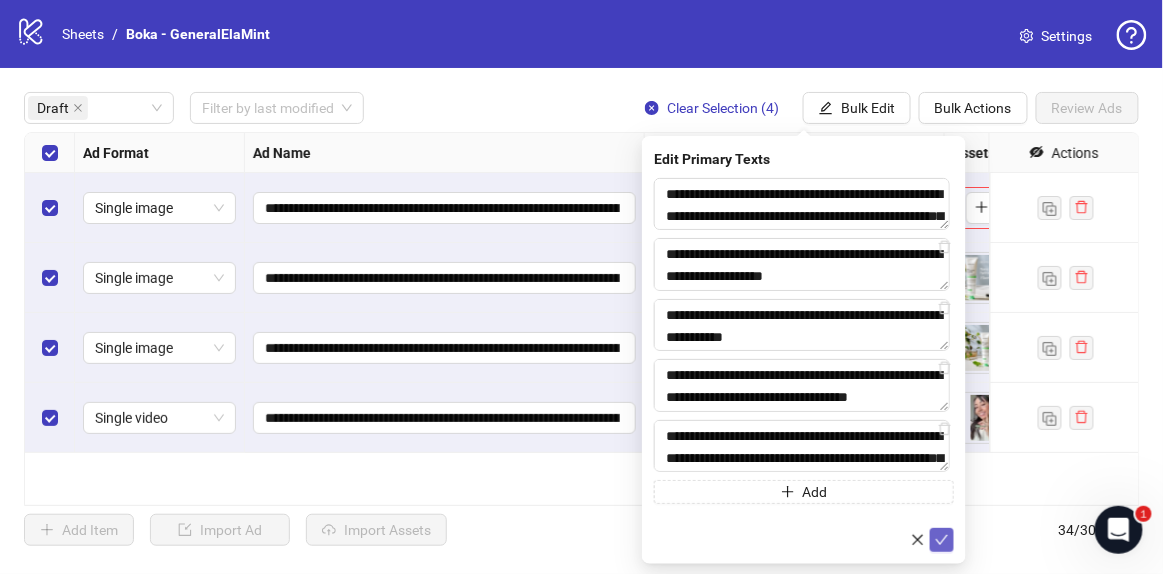 click on "**********" at bounding box center [804, 365] 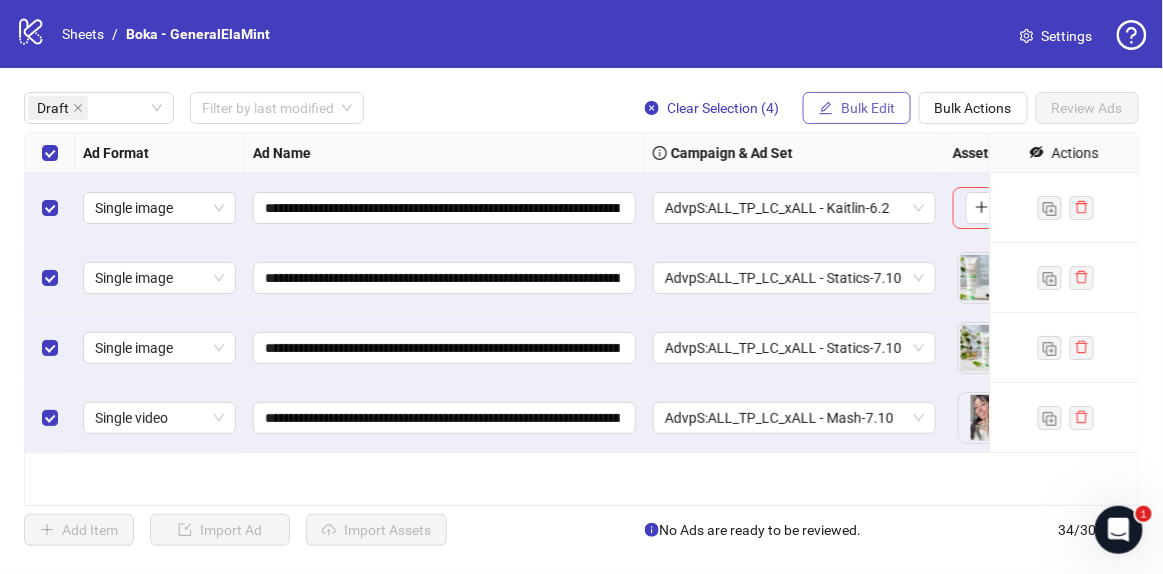 click on "Bulk Edit" at bounding box center [857, 108] 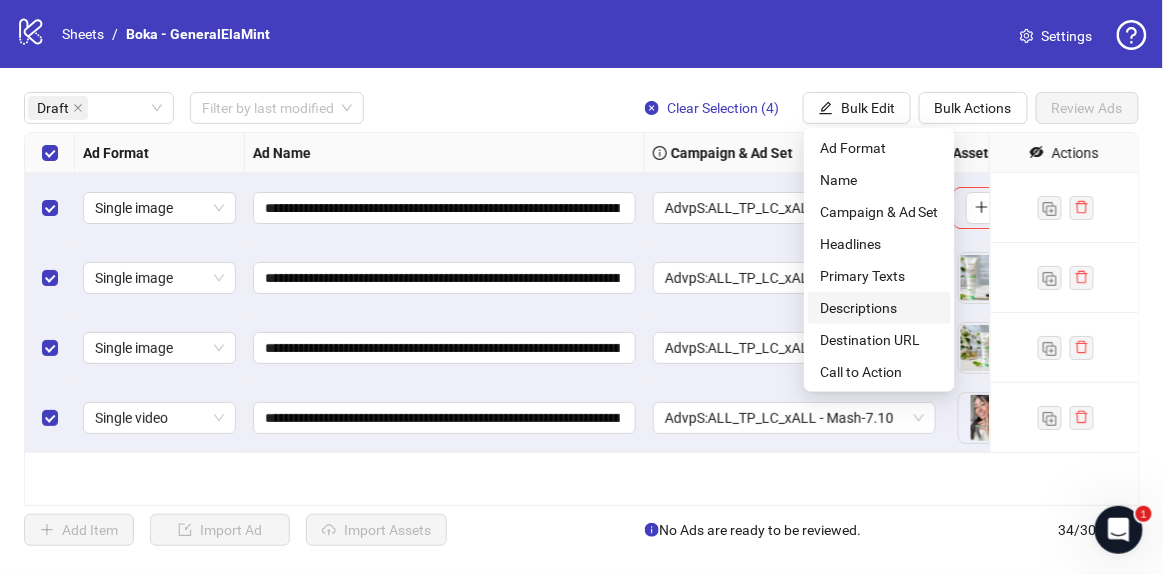 click on "Descriptions" at bounding box center [879, 308] 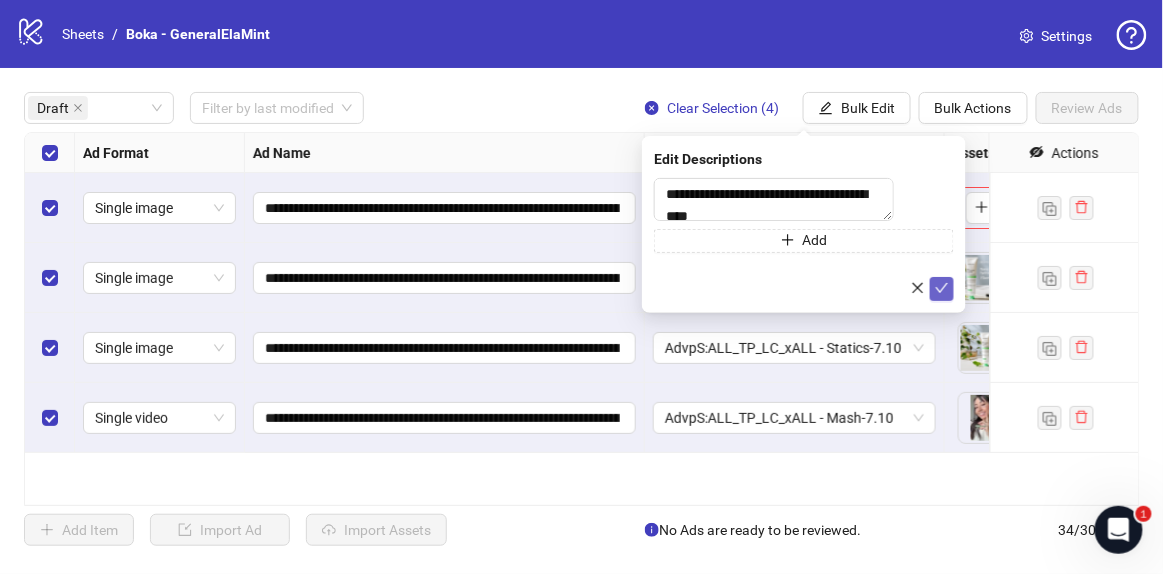 click at bounding box center [942, 289] 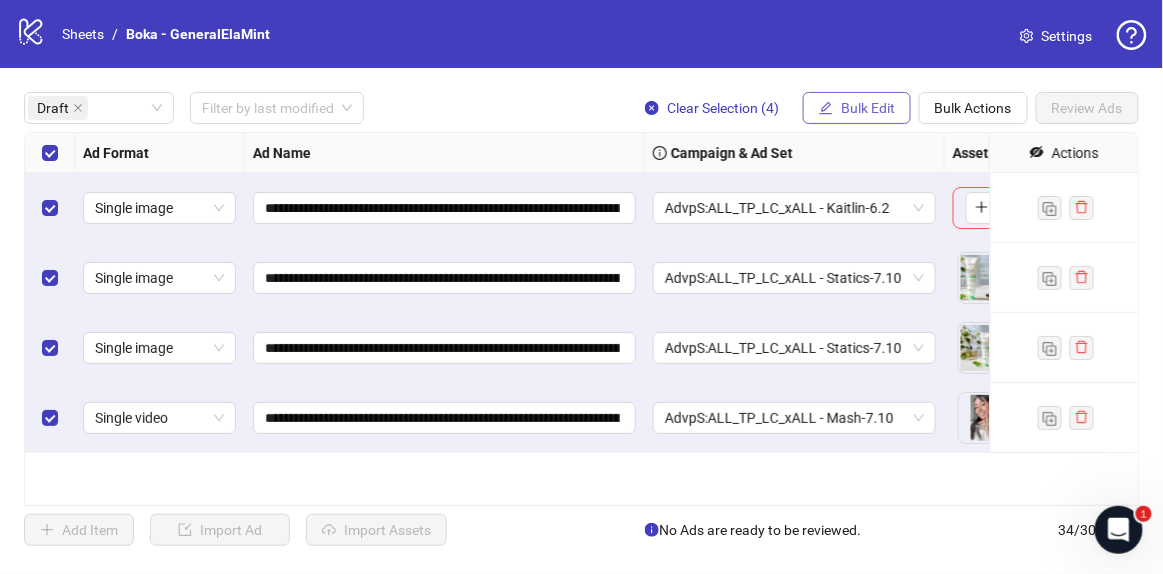click on "Bulk Edit" at bounding box center [868, 108] 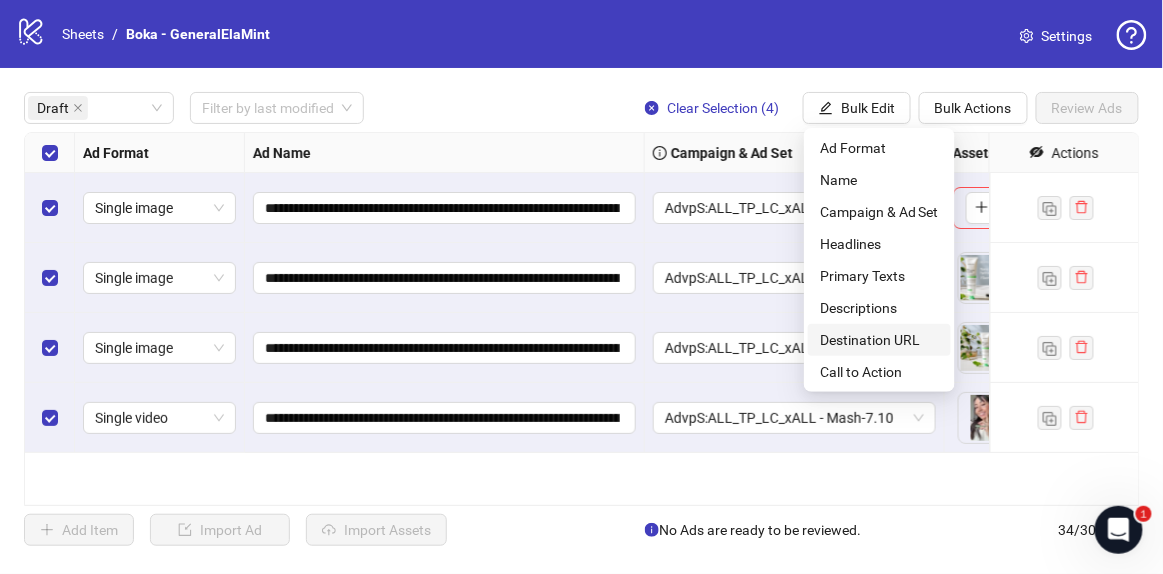 click on "Destination URL" at bounding box center (879, 340) 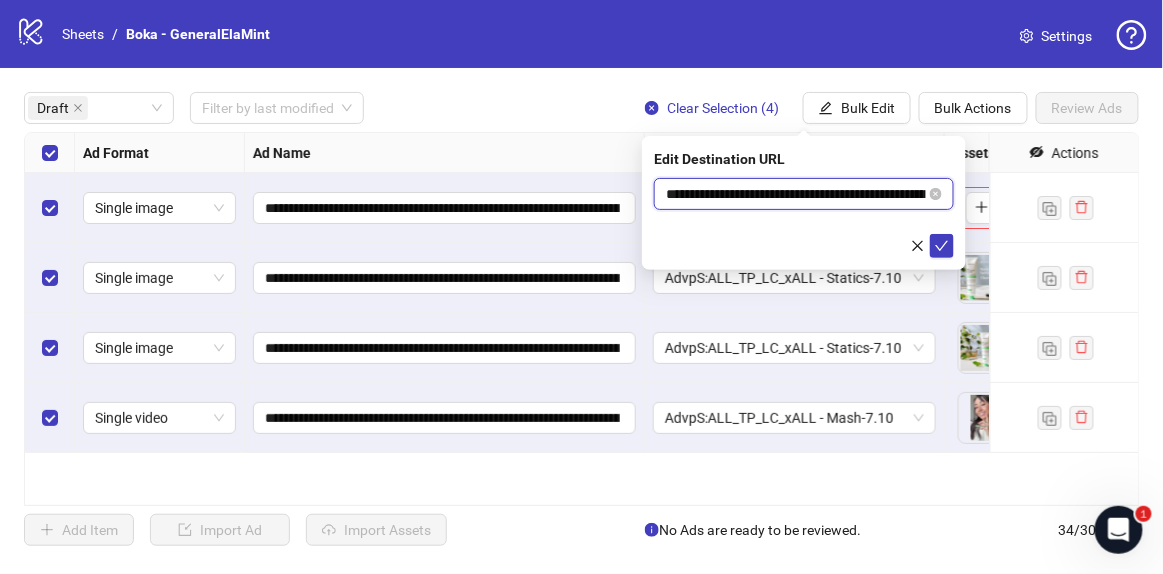drag, startPoint x: 828, startPoint y: 196, endPoint x: 794, endPoint y: 199, distance: 34.132095 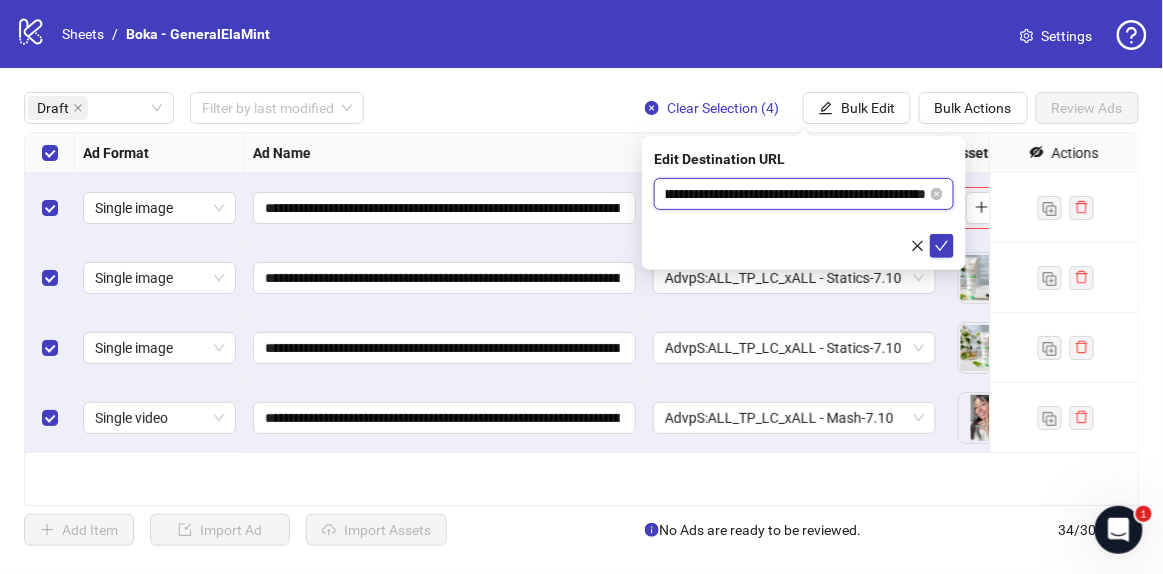 click on "**********" at bounding box center [581, 287] 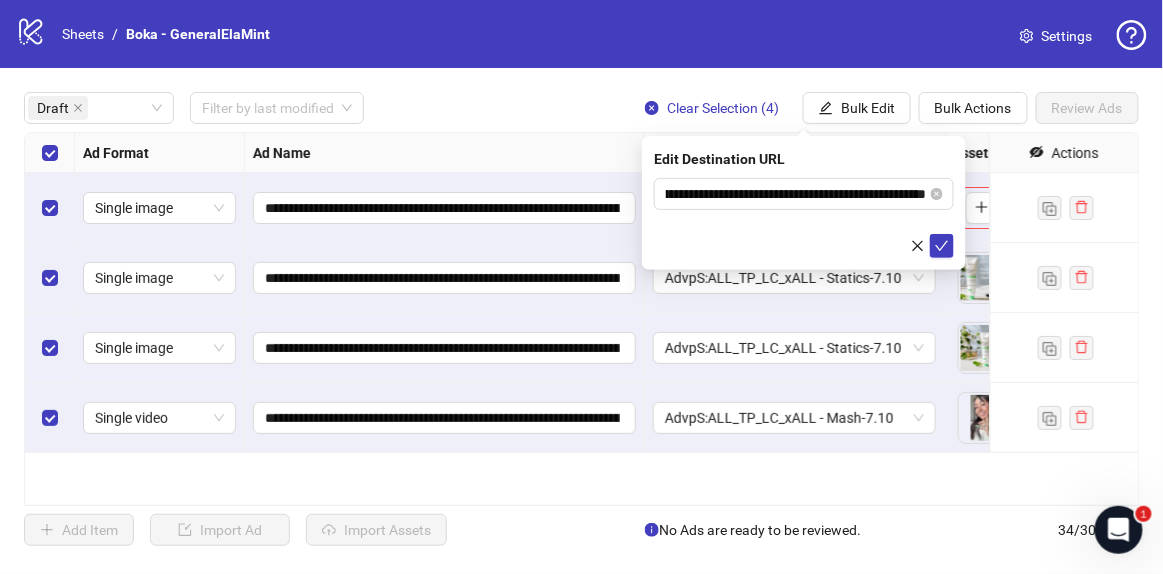 scroll, scrollTop: 0, scrollLeft: 0, axis: both 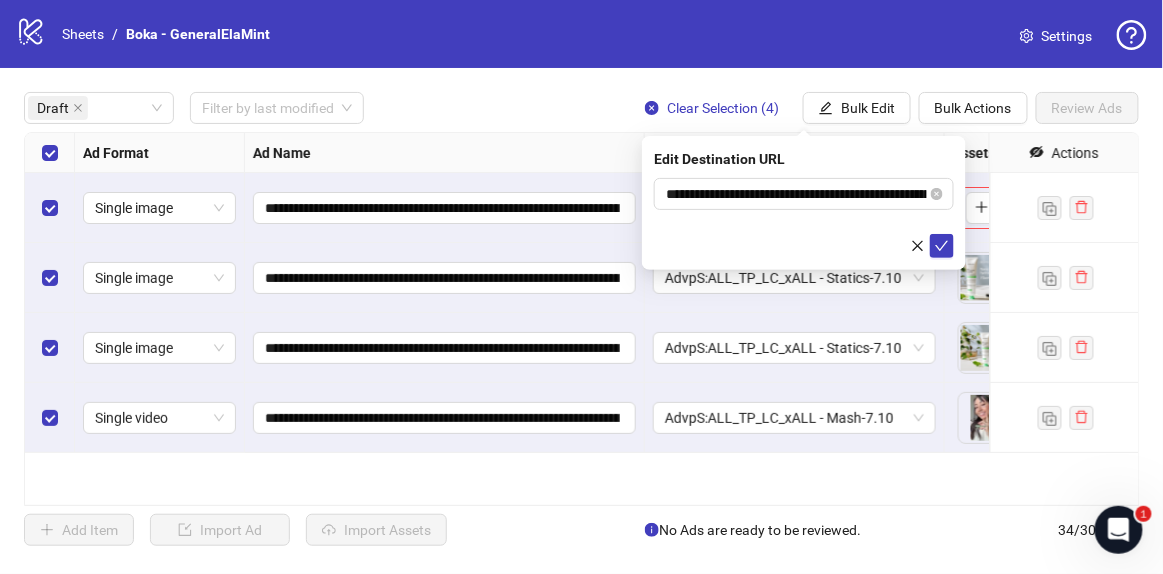 click on "**********" at bounding box center (804, 218) 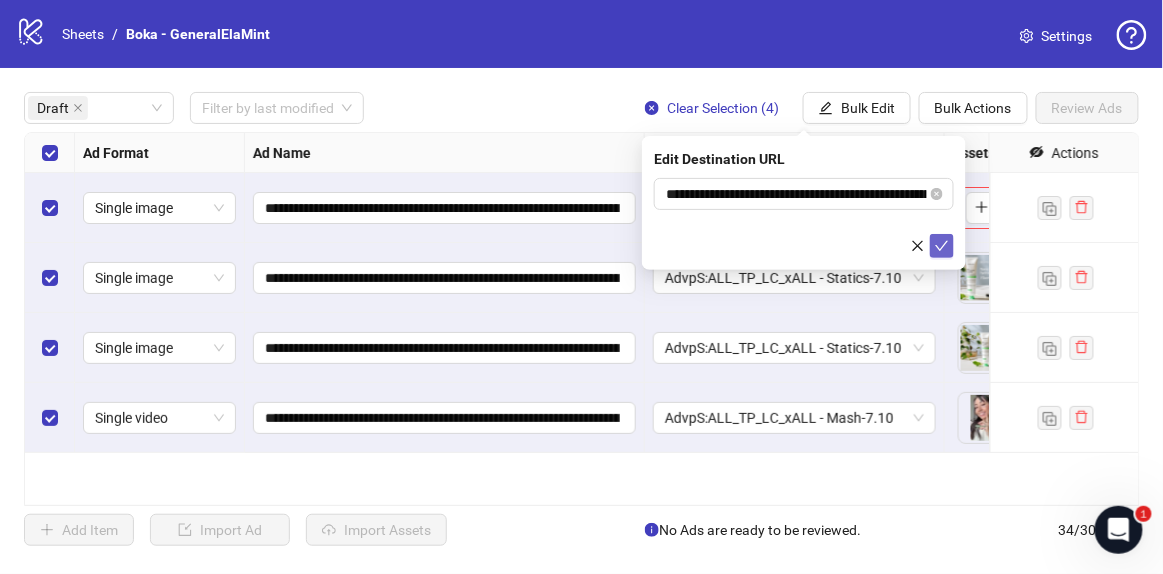 click 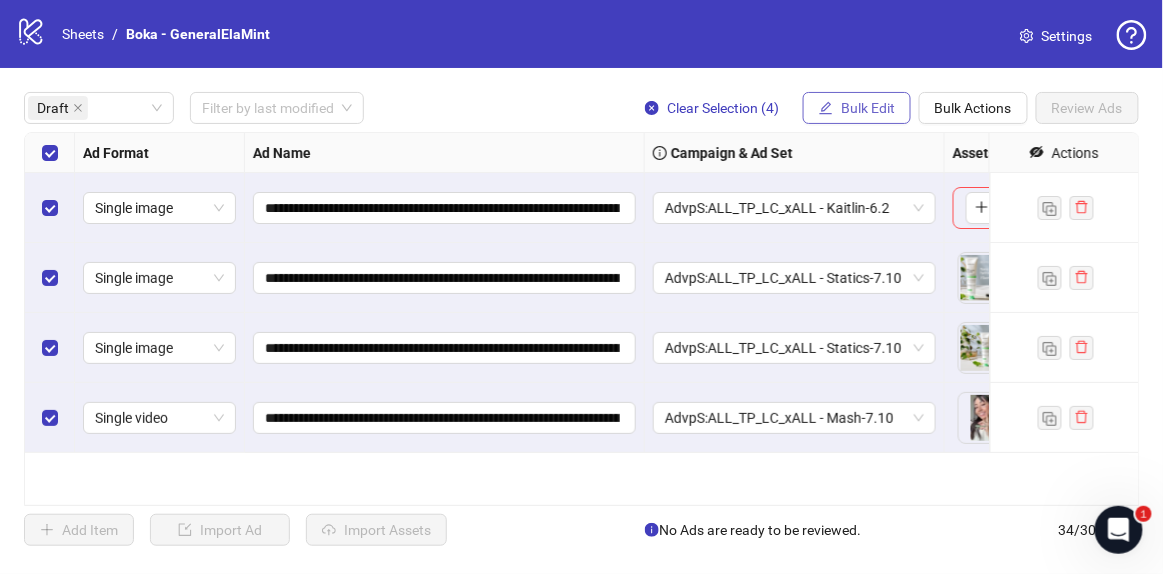 click on "Bulk Edit" at bounding box center [857, 108] 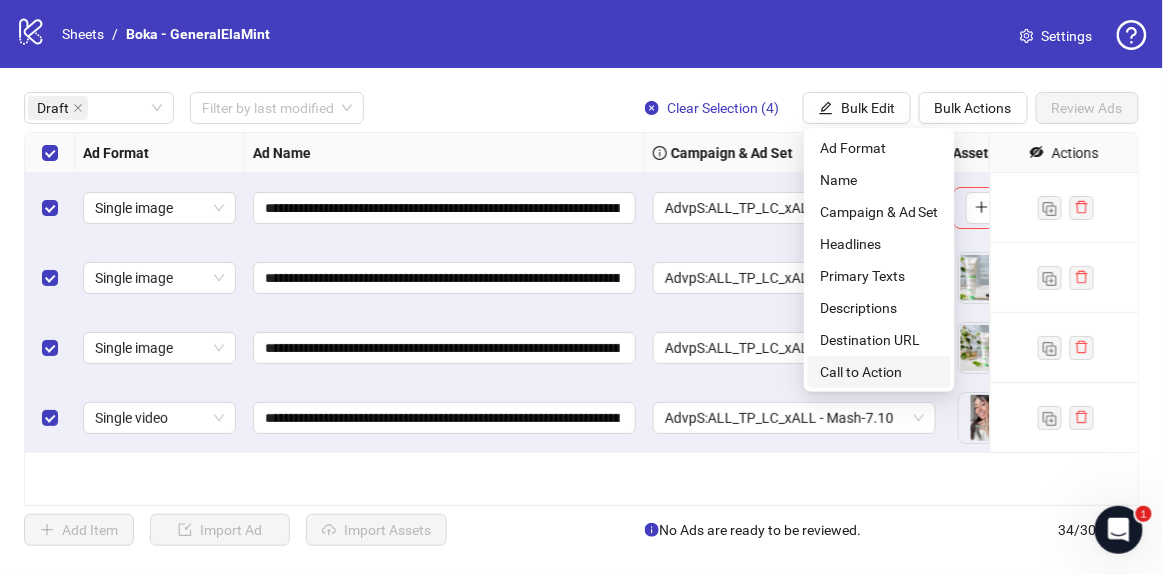 click on "Call to Action" at bounding box center [879, 372] 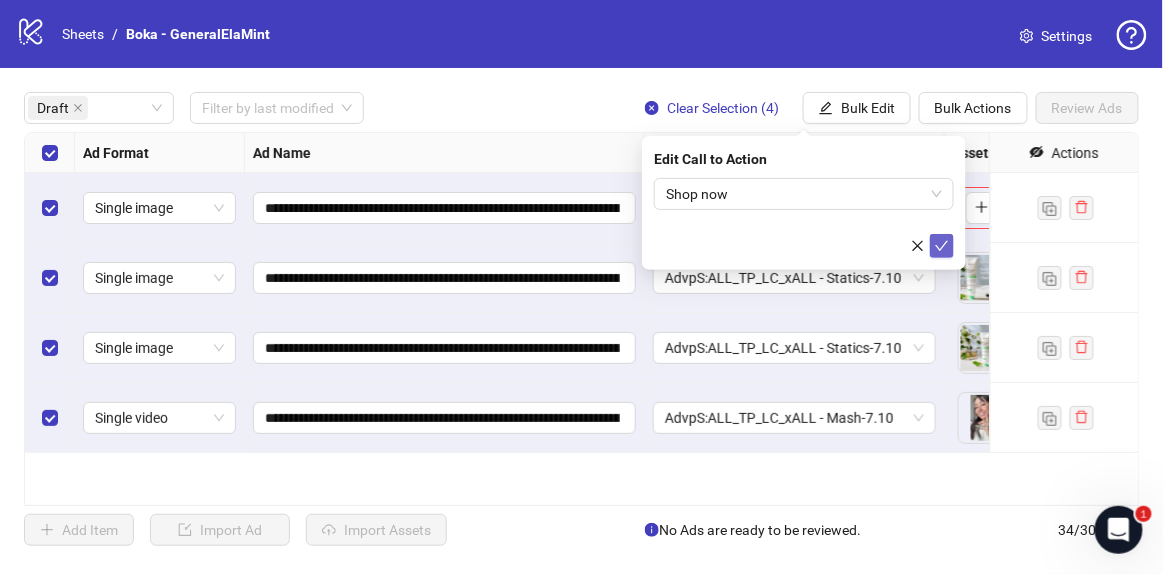 click 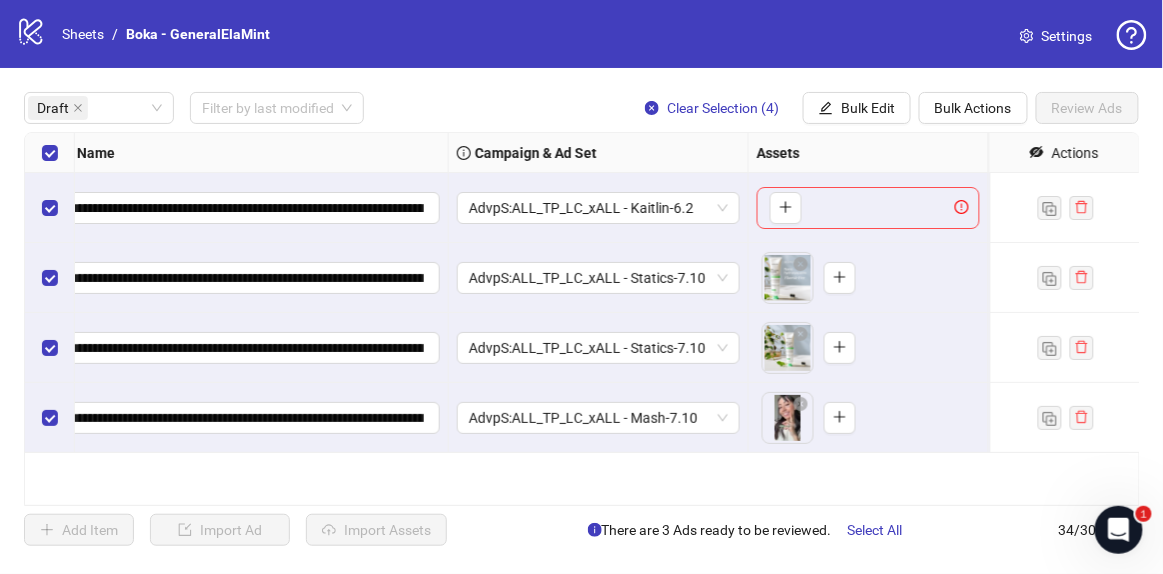 scroll, scrollTop: 0, scrollLeft: 0, axis: both 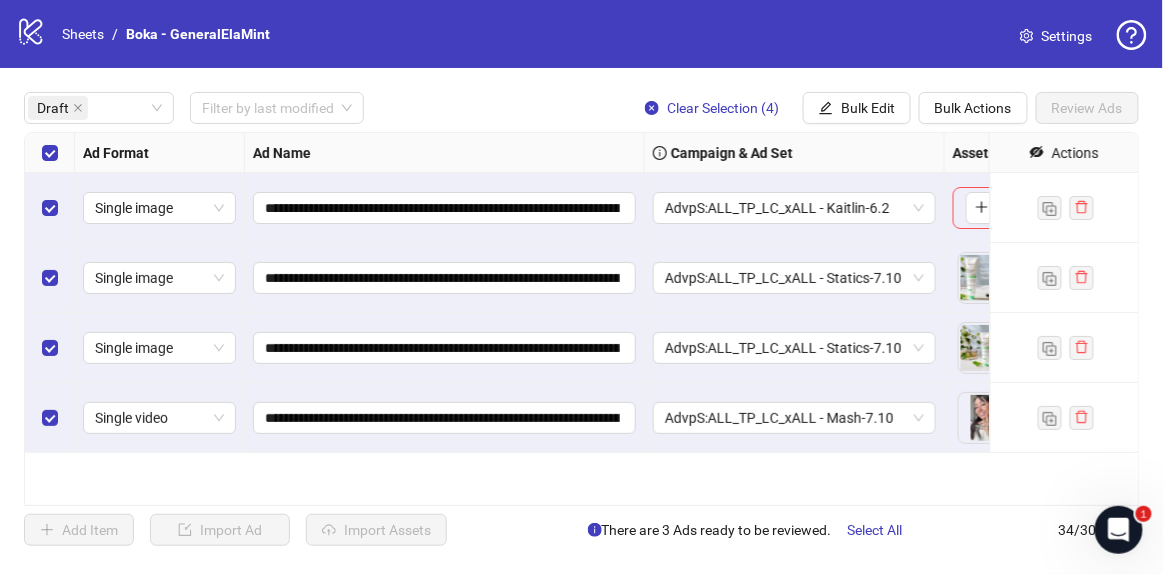 click at bounding box center (50, 208) 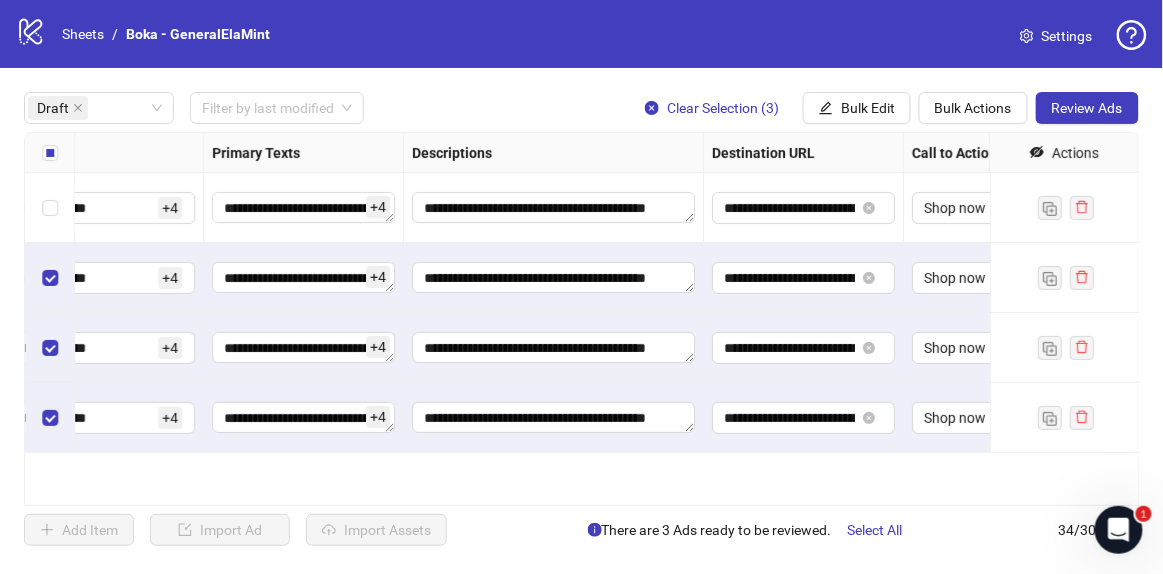 scroll, scrollTop: 0, scrollLeft: 1355, axis: horizontal 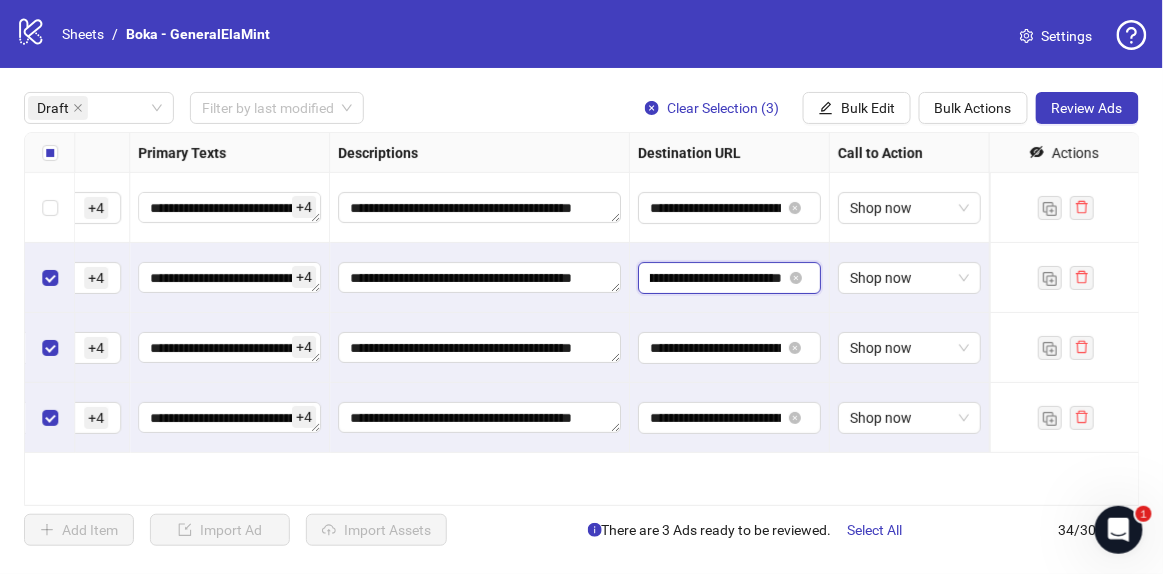 click on "**********" at bounding box center (-95, 293) 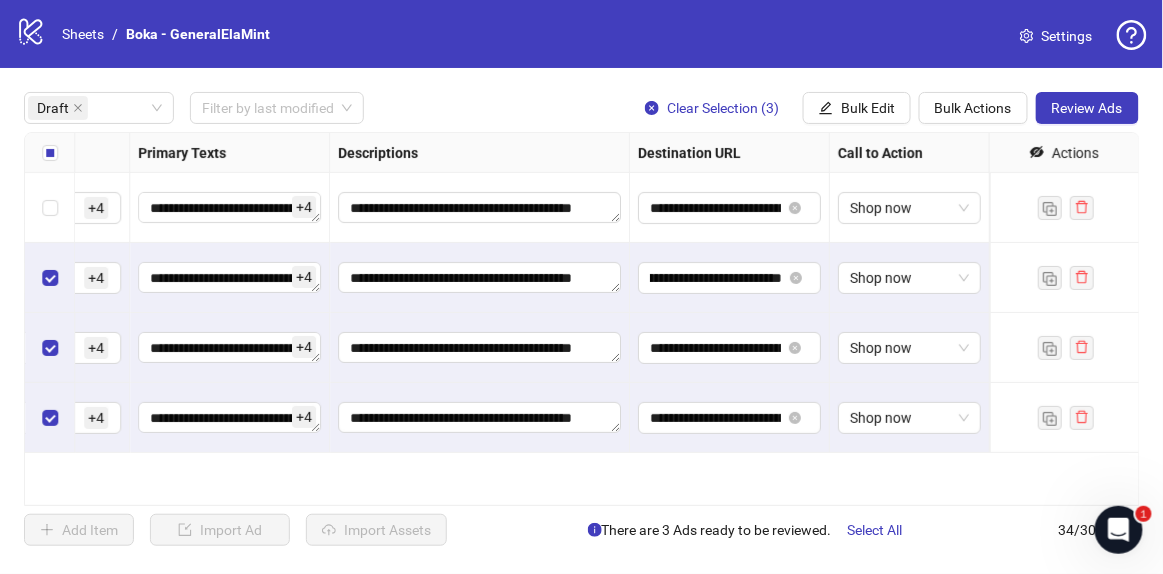 click on "**********" at bounding box center (582, 319) 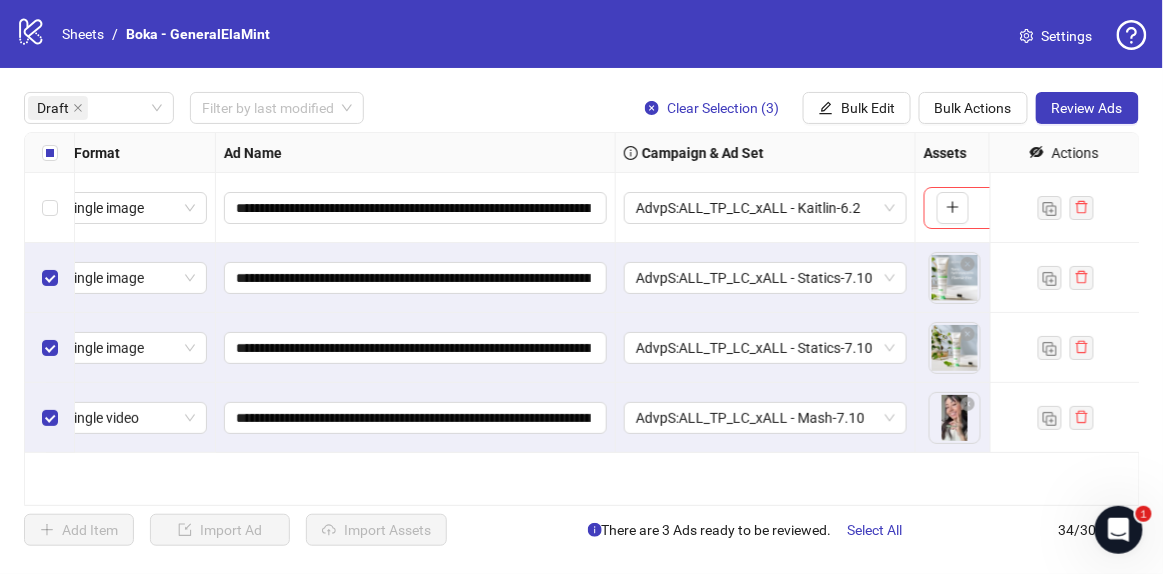 scroll, scrollTop: 0, scrollLeft: 0, axis: both 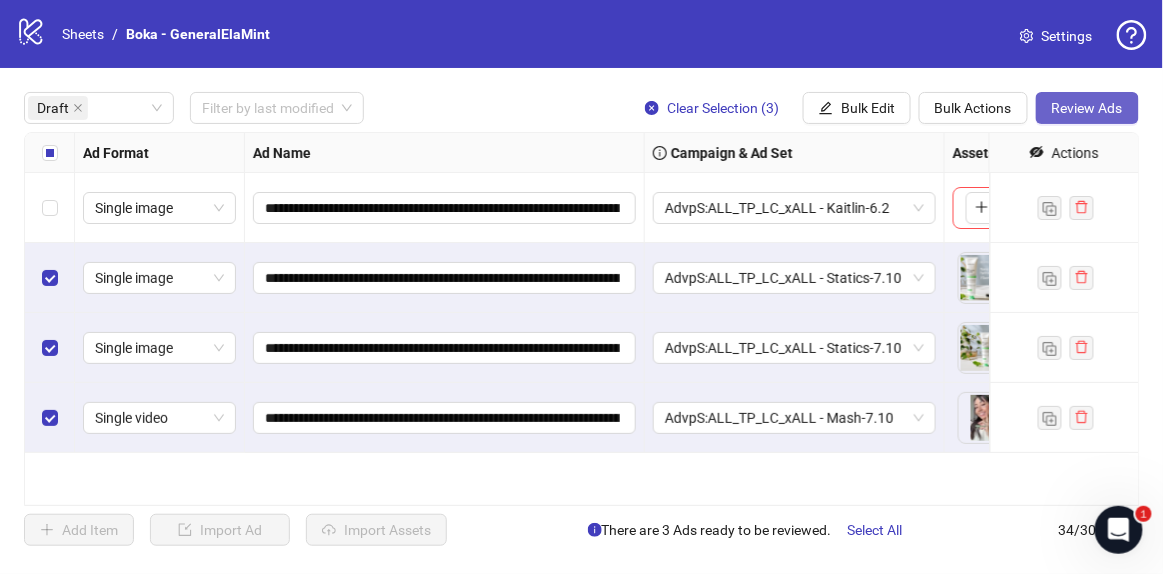 click on "Review Ads" at bounding box center (1087, 108) 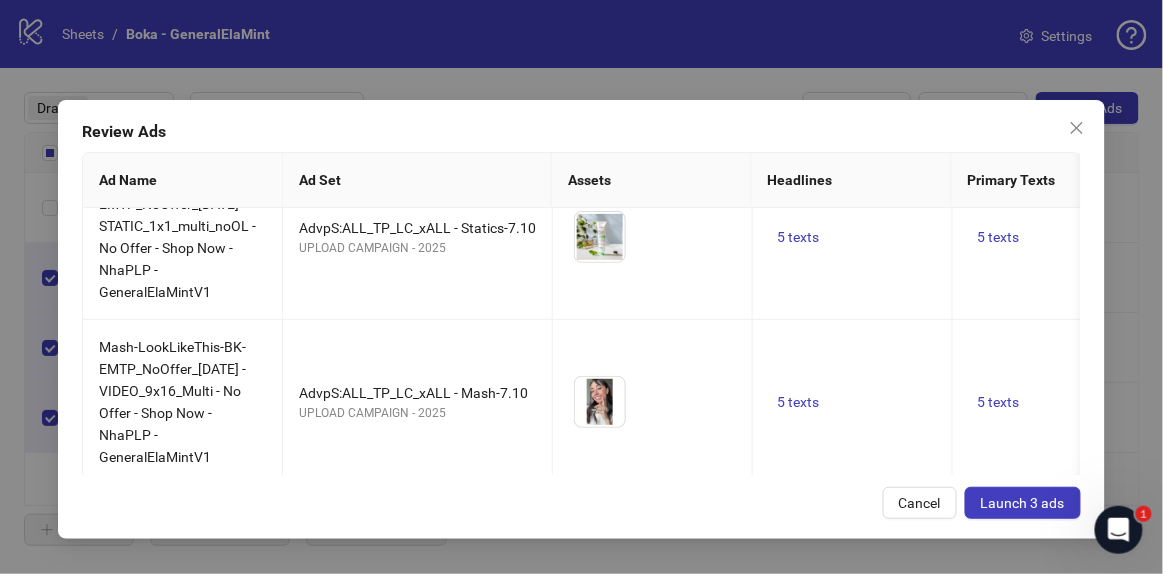 scroll, scrollTop: 218, scrollLeft: 1486, axis: both 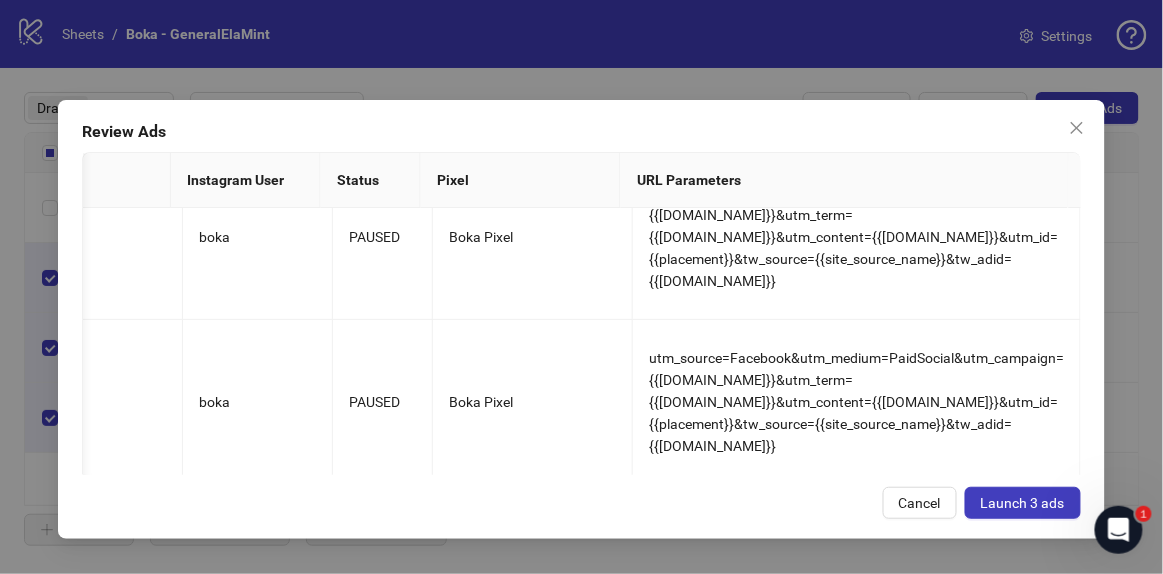 click on "Launch 3 ads" at bounding box center [1023, 503] 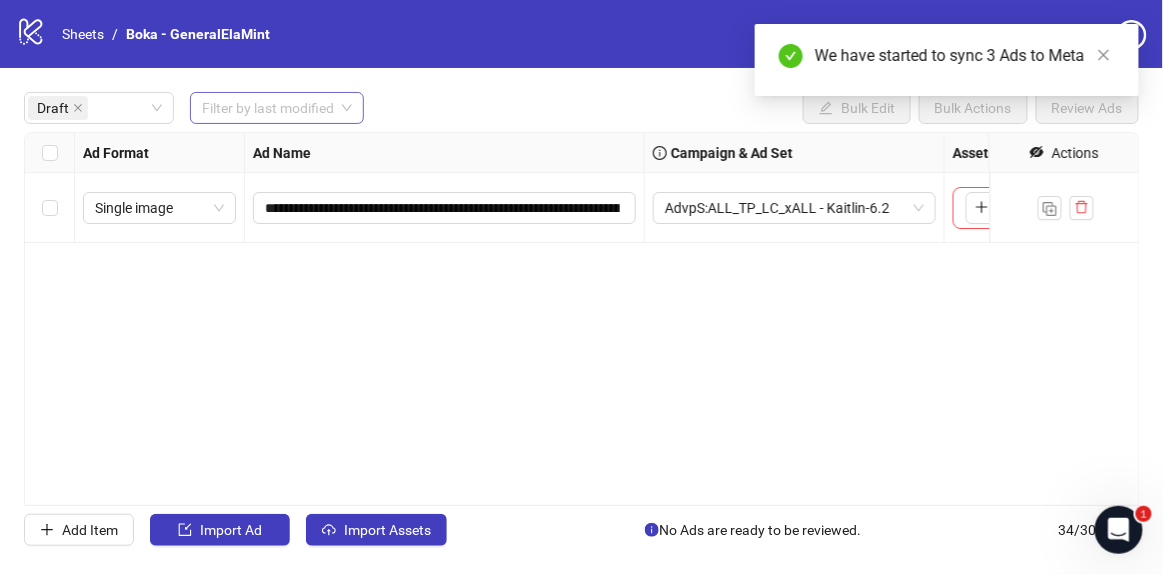 click at bounding box center (268, 108) 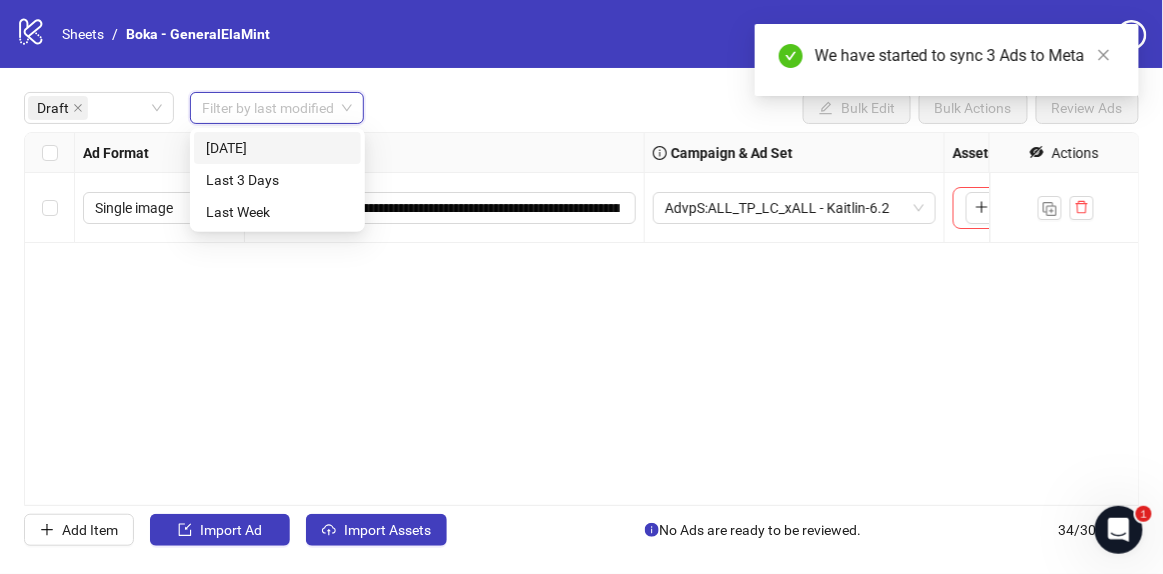 click on "Today" at bounding box center (277, 148) 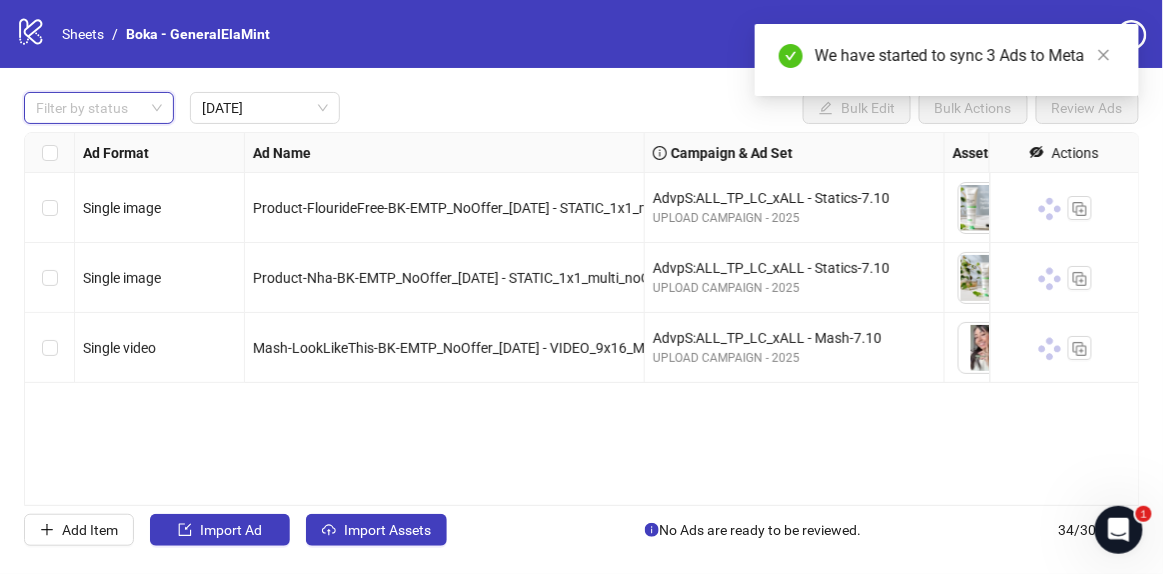 click on "Filter by status Today Bulk Edit Bulk Actions Review Ads" at bounding box center [581, 108] 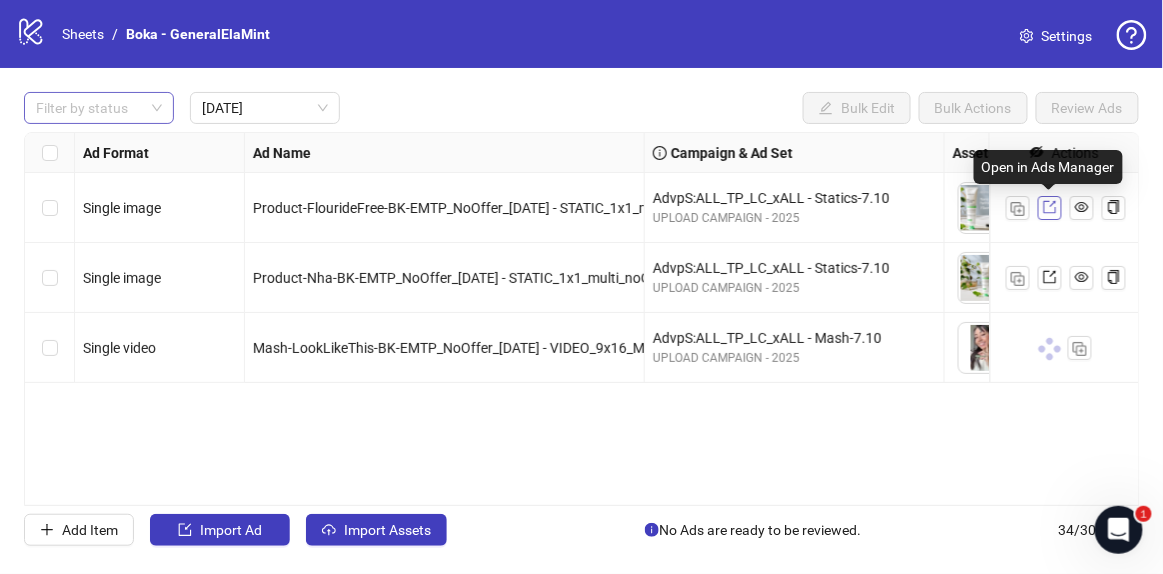 click 